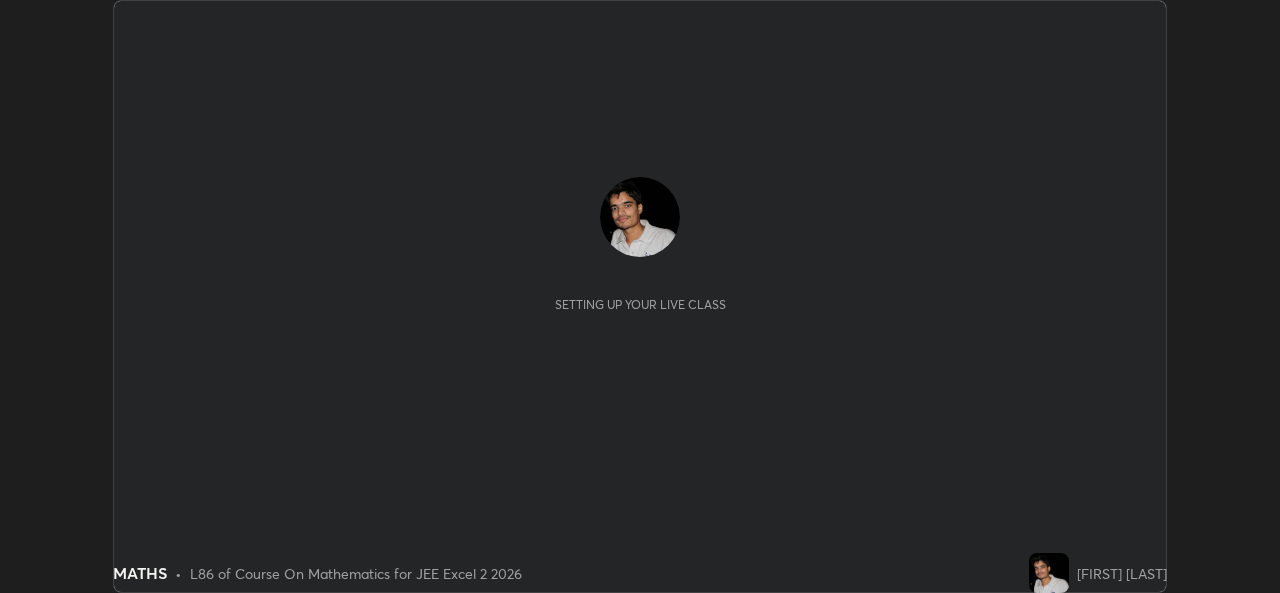 scroll, scrollTop: 0, scrollLeft: 0, axis: both 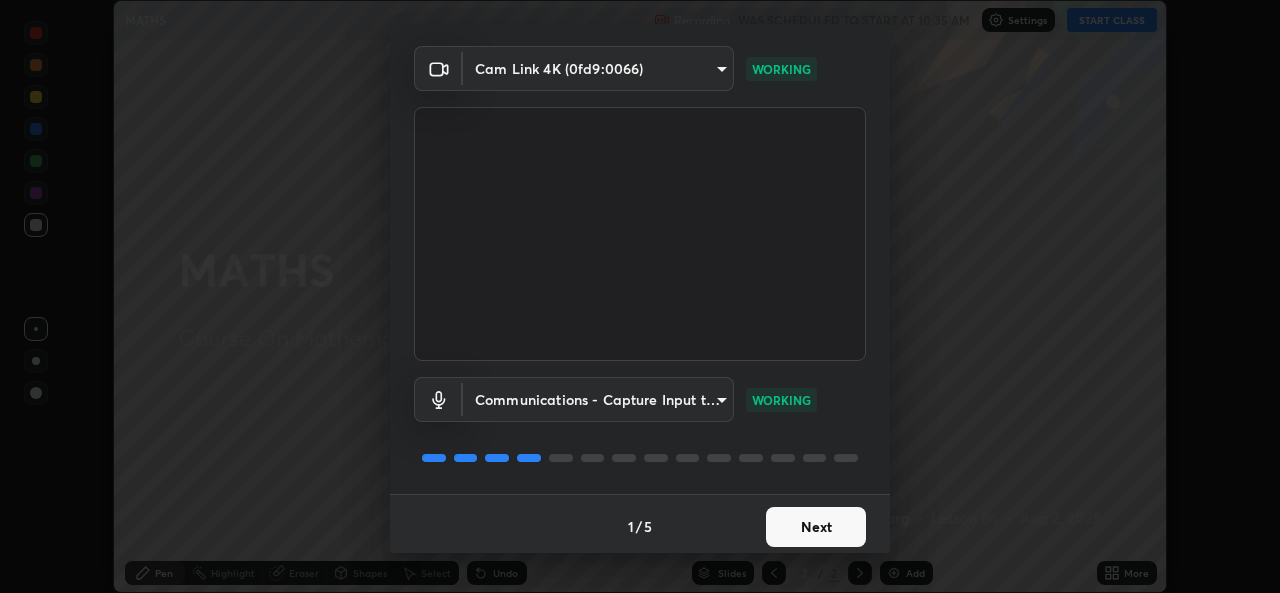 click on "Next" at bounding box center (816, 527) 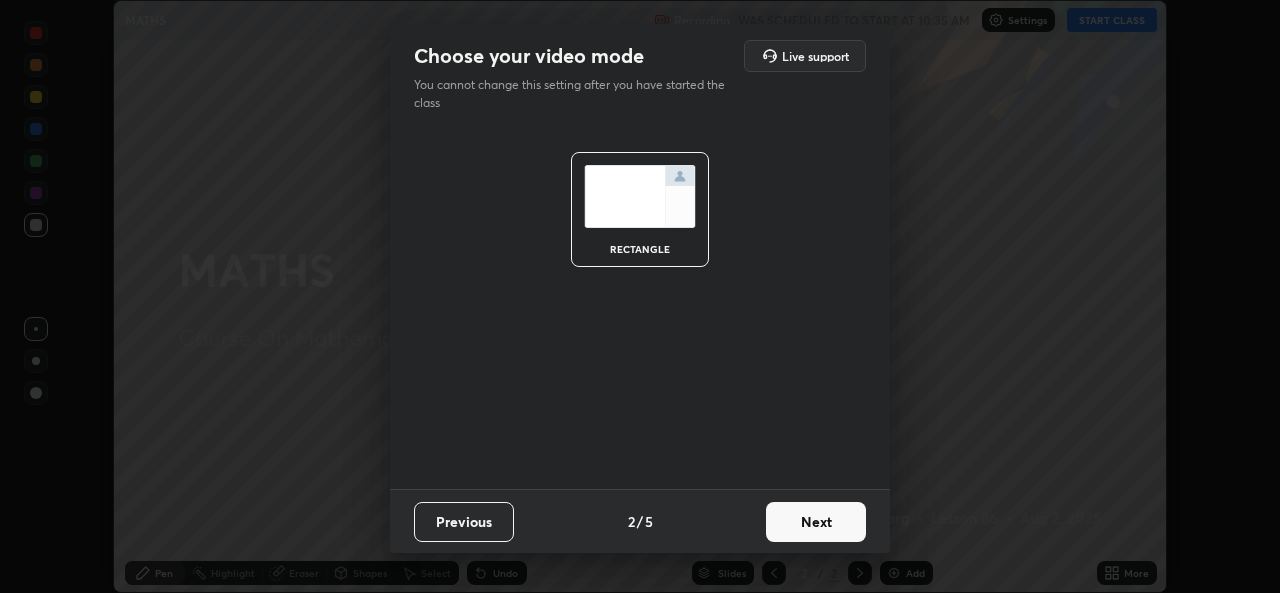 click on "Next" at bounding box center (816, 522) 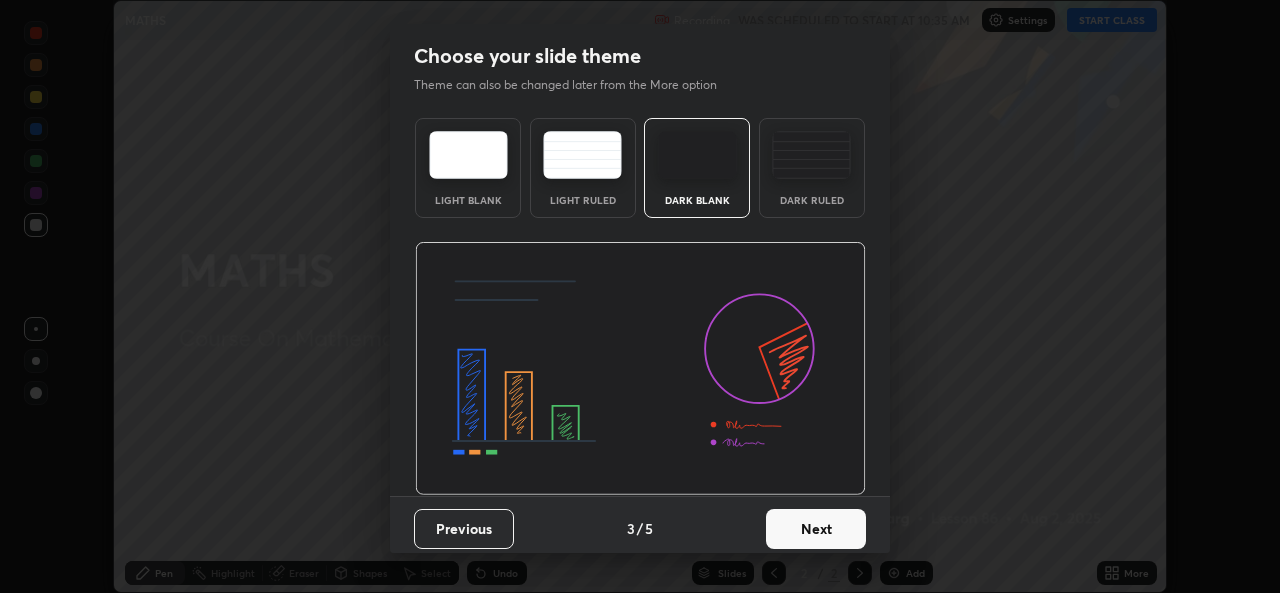 click on "Next" at bounding box center [816, 529] 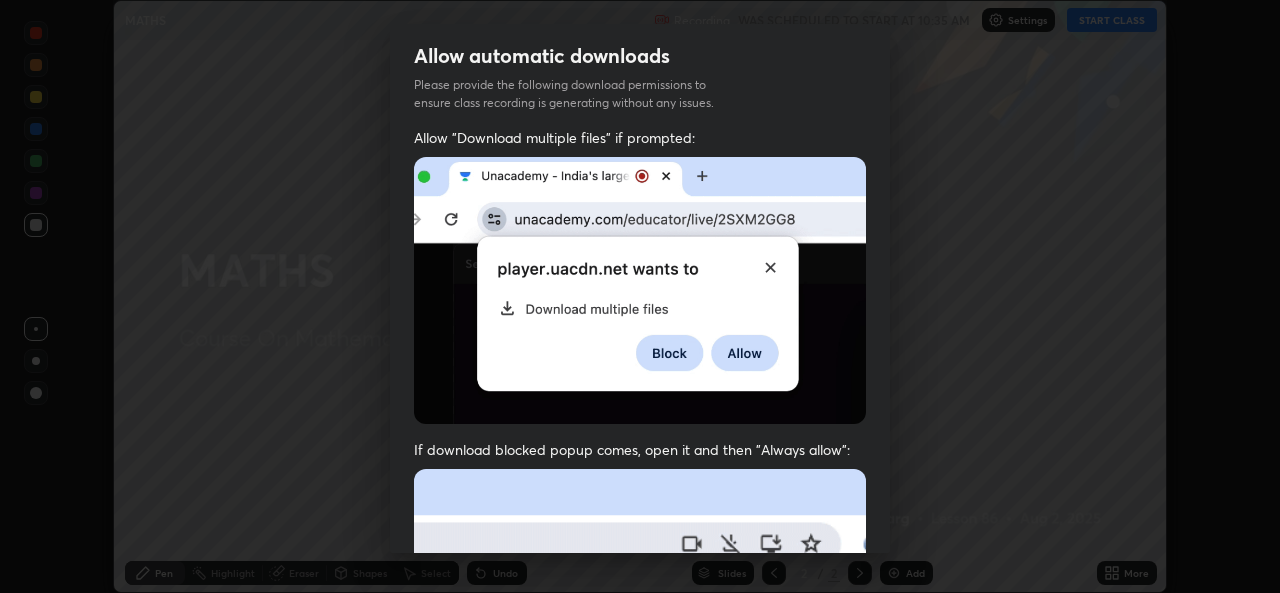 click at bounding box center [640, 687] 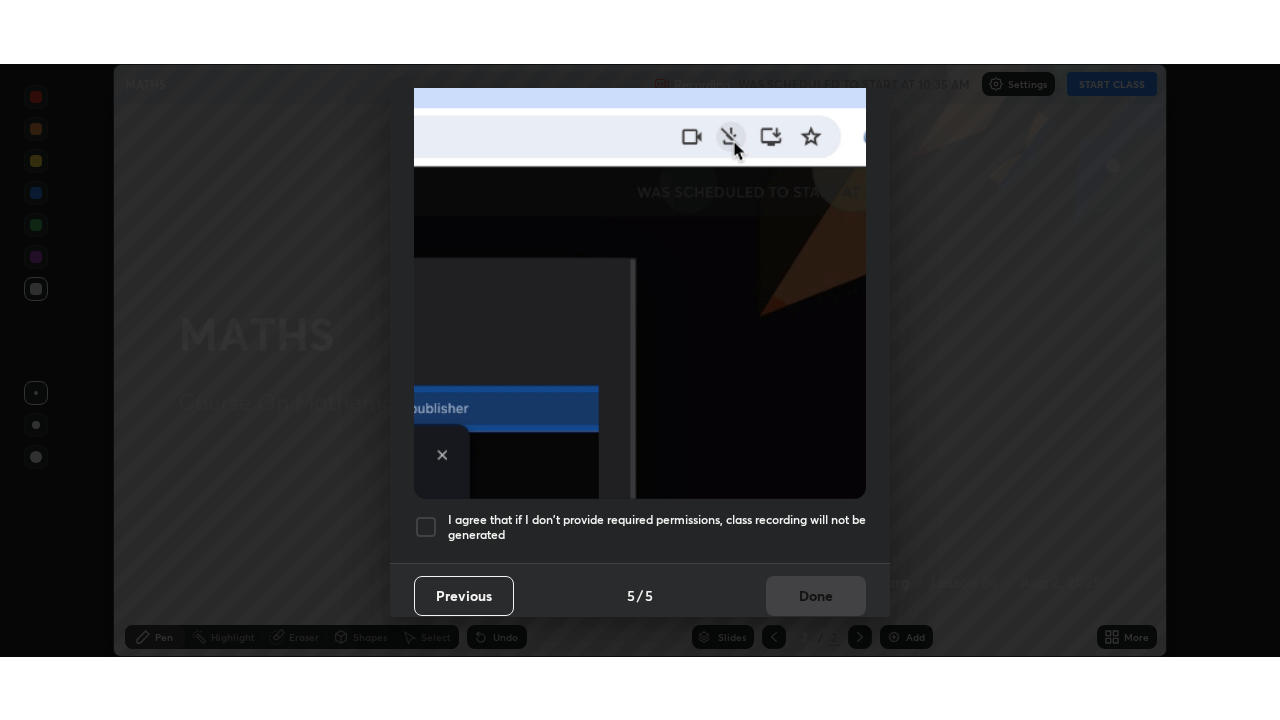 scroll, scrollTop: 471, scrollLeft: 0, axis: vertical 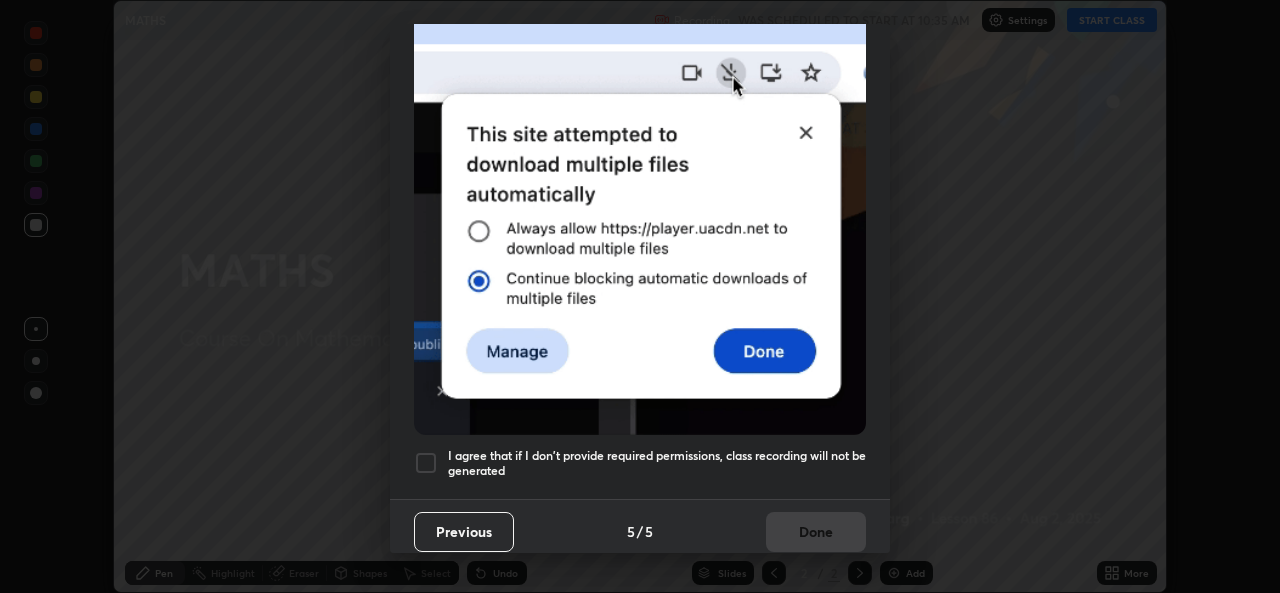 click on "I agree that if I don't provide required permissions, class recording will not be generated" at bounding box center [657, 463] 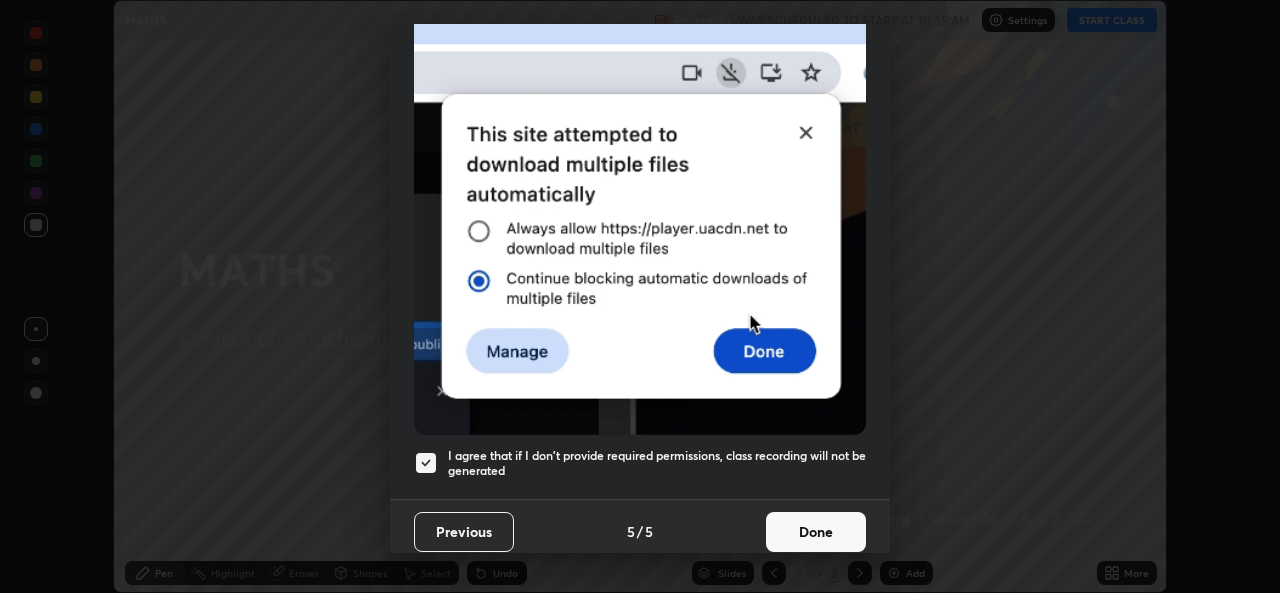 click on "Done" at bounding box center (816, 532) 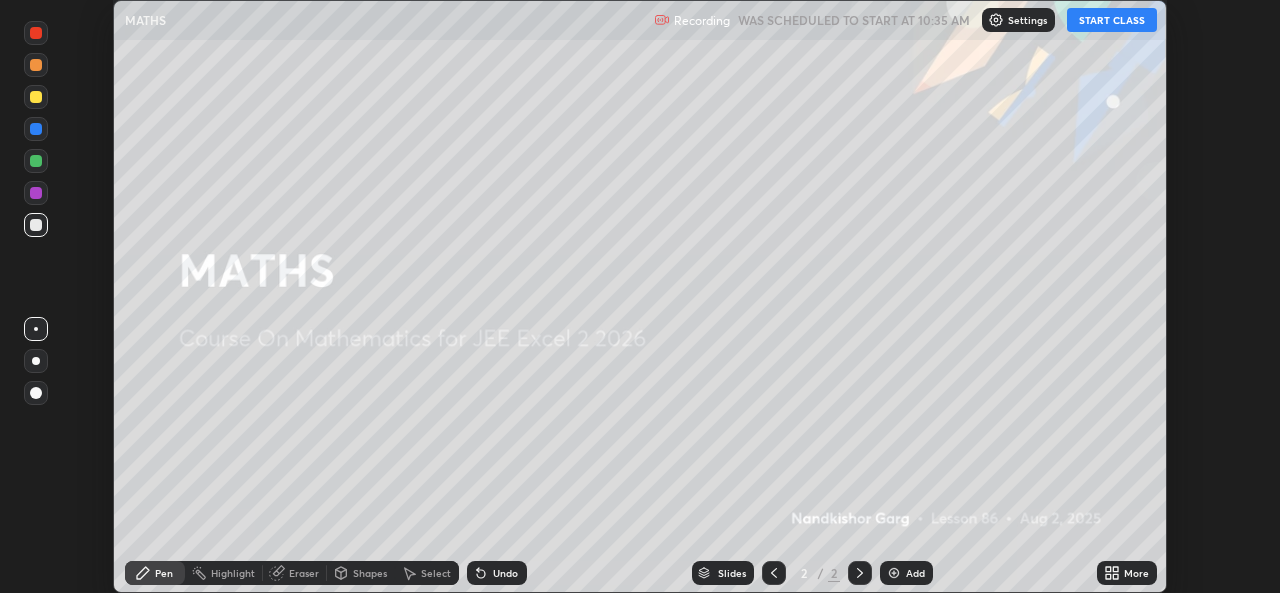 click on "START CLASS" at bounding box center (1112, 20) 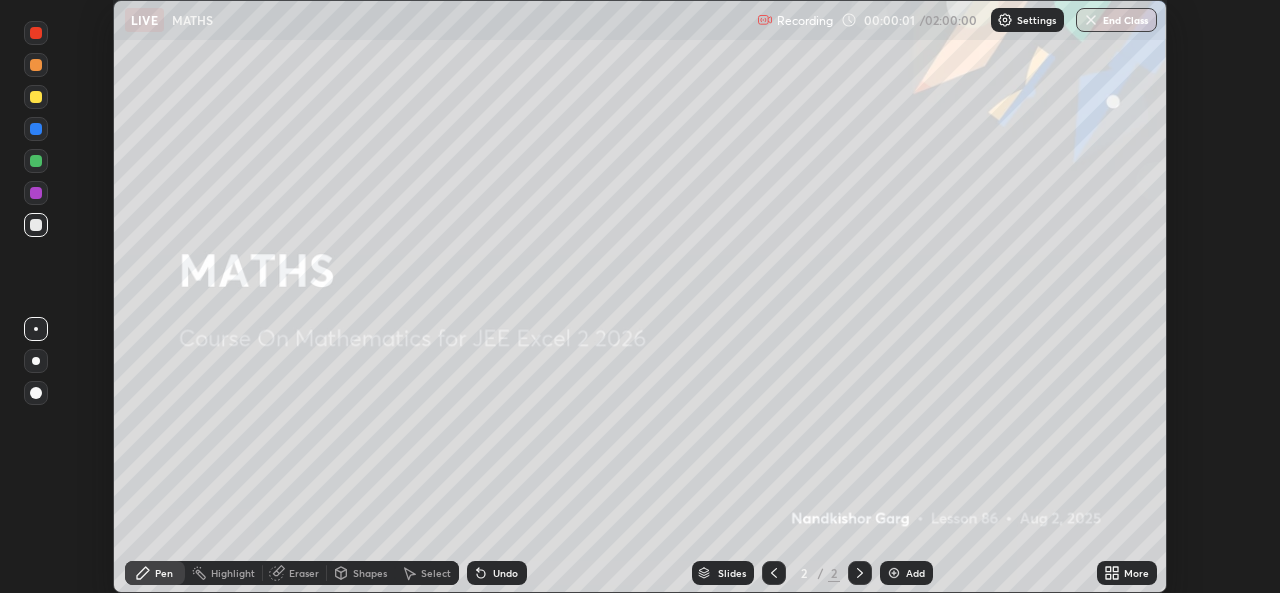 click on "Add" at bounding box center [915, 573] 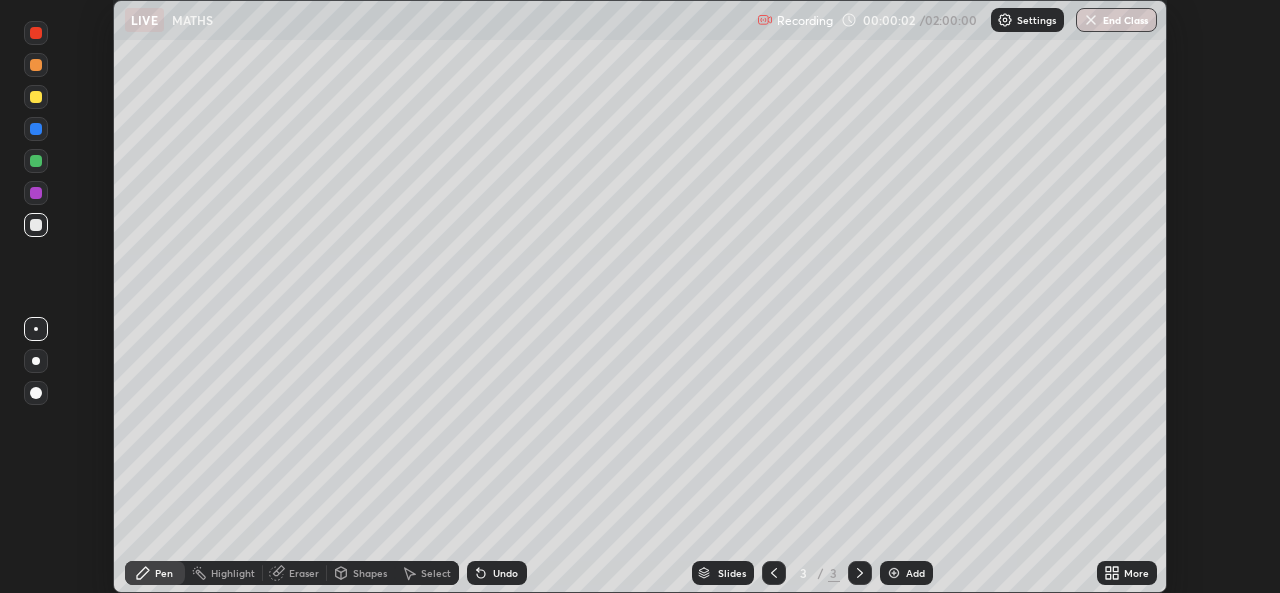 click 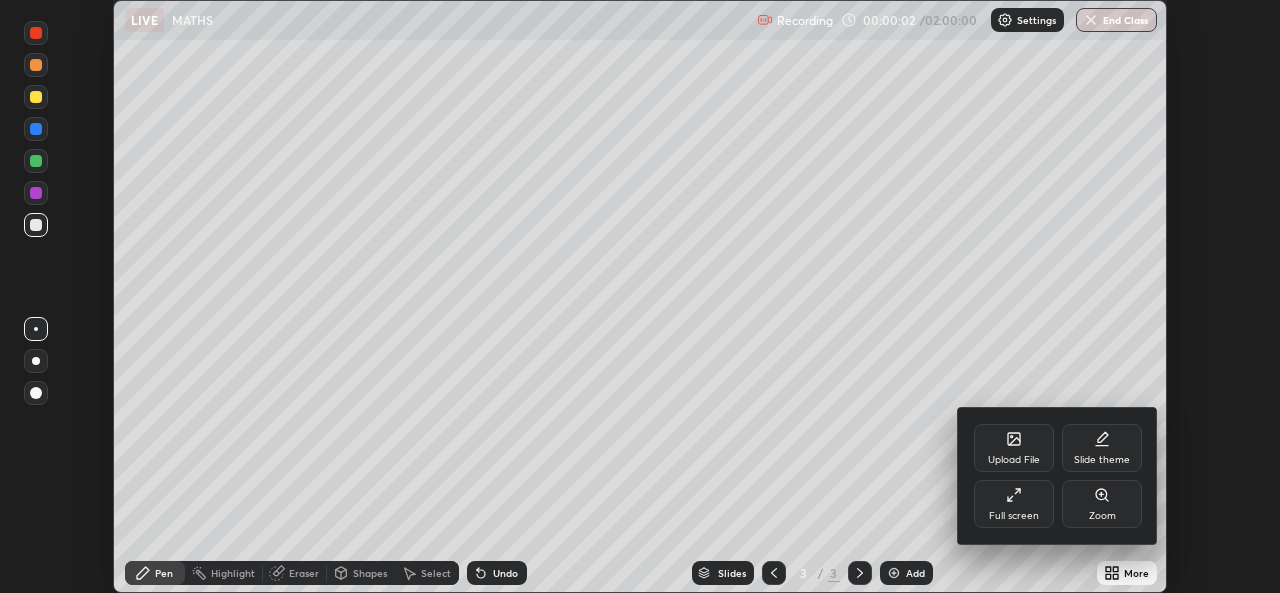 click at bounding box center (640, 296) 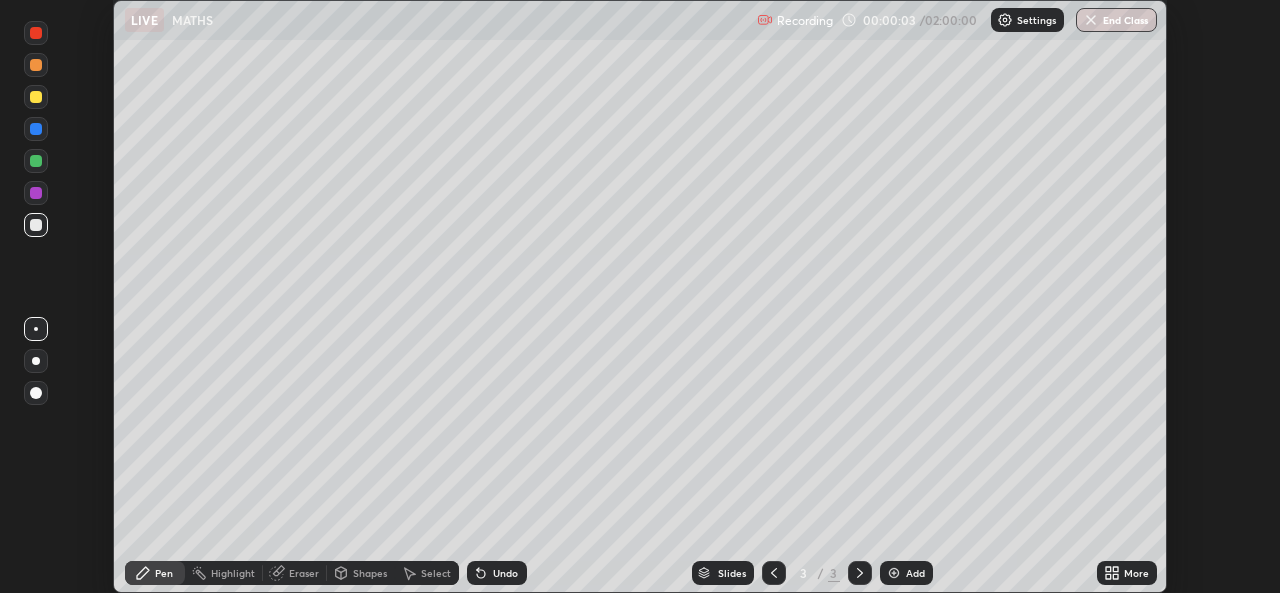 click 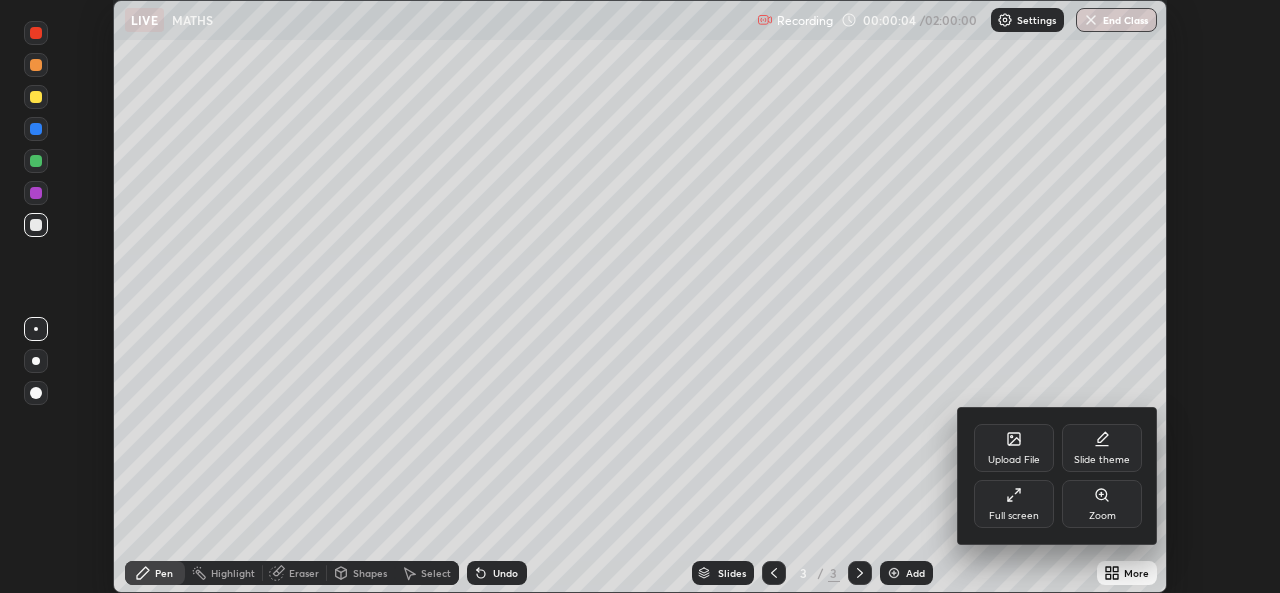 click on "Full screen" at bounding box center (1014, 504) 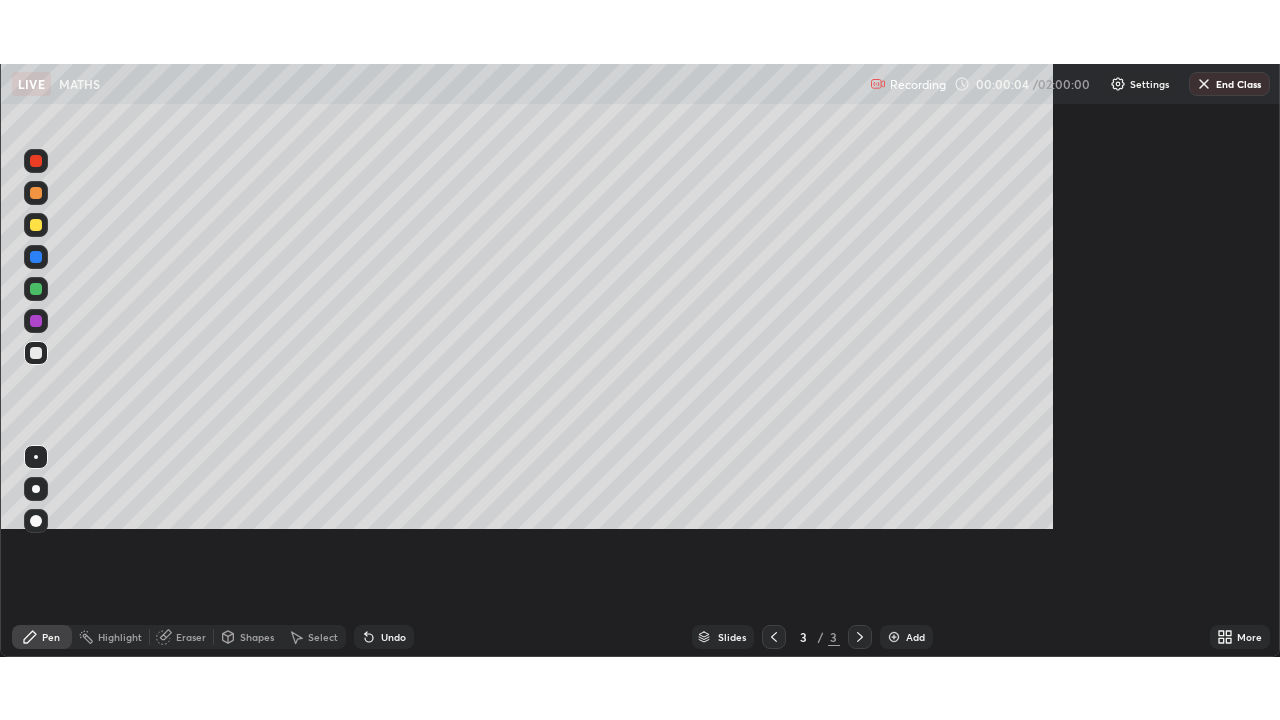 scroll, scrollTop: 99280, scrollLeft: 98720, axis: both 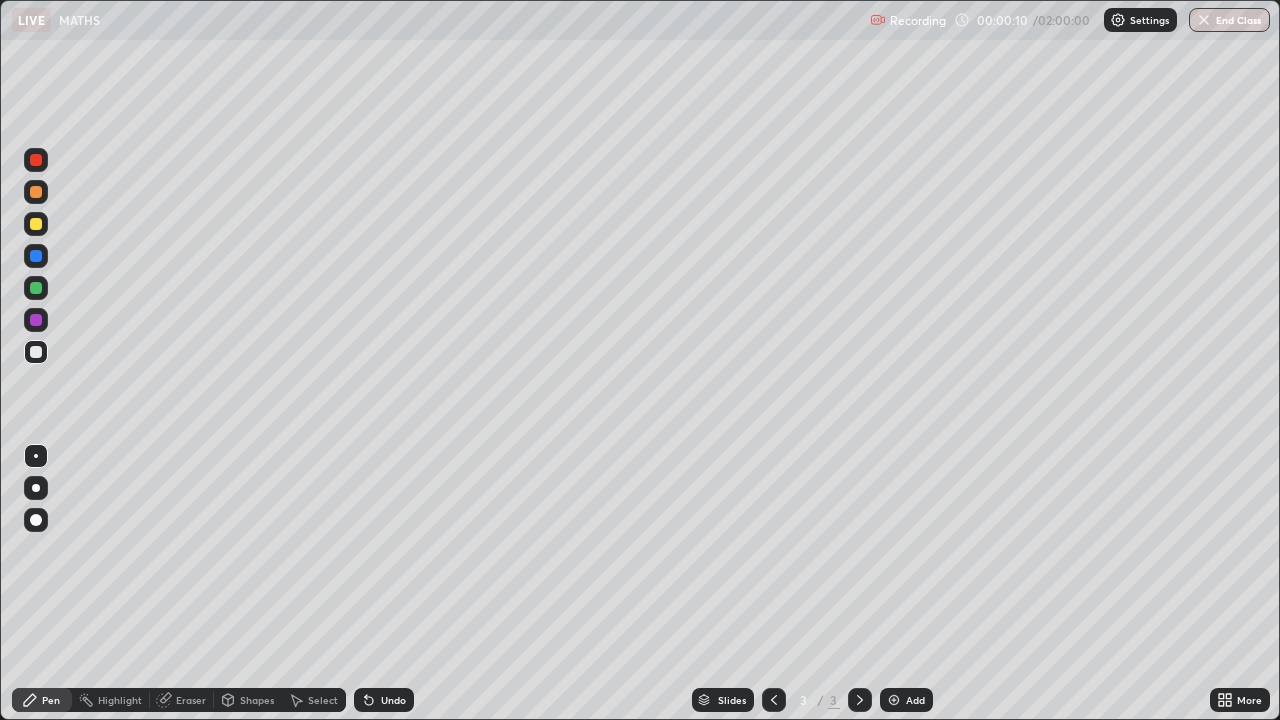 click on "Settings" at bounding box center (1140, 20) 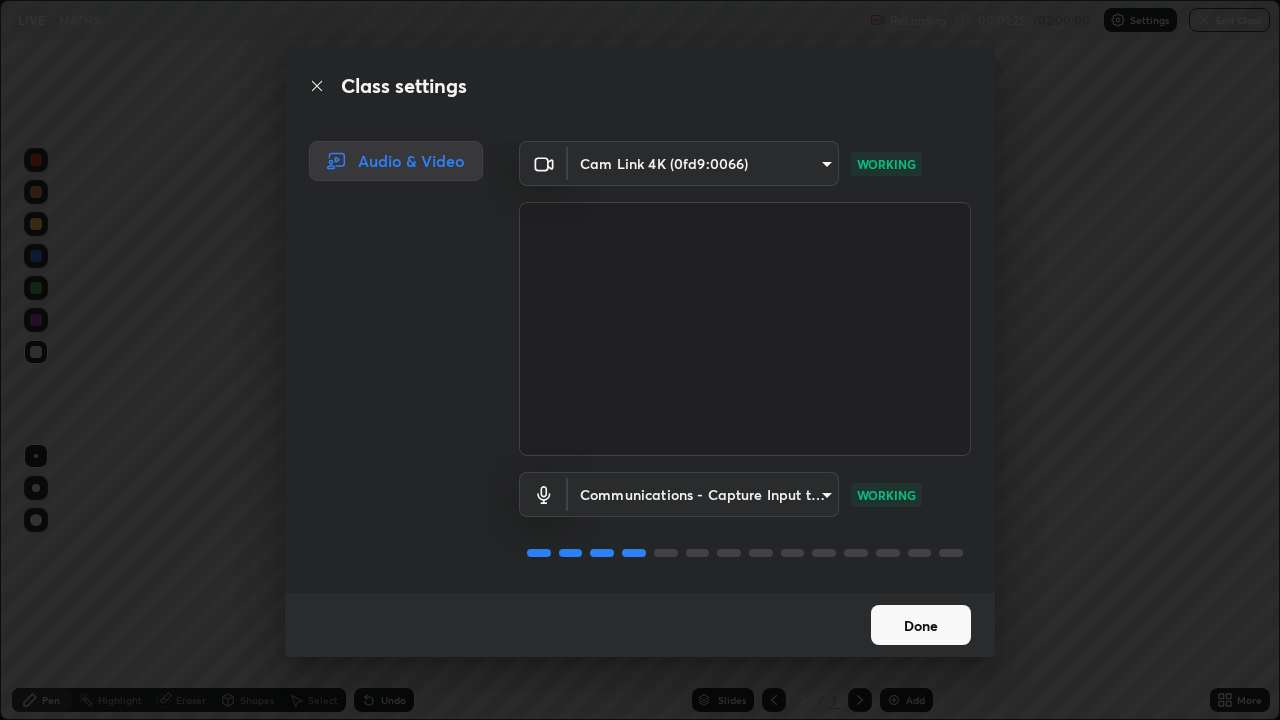 click on "Done" at bounding box center (921, 625) 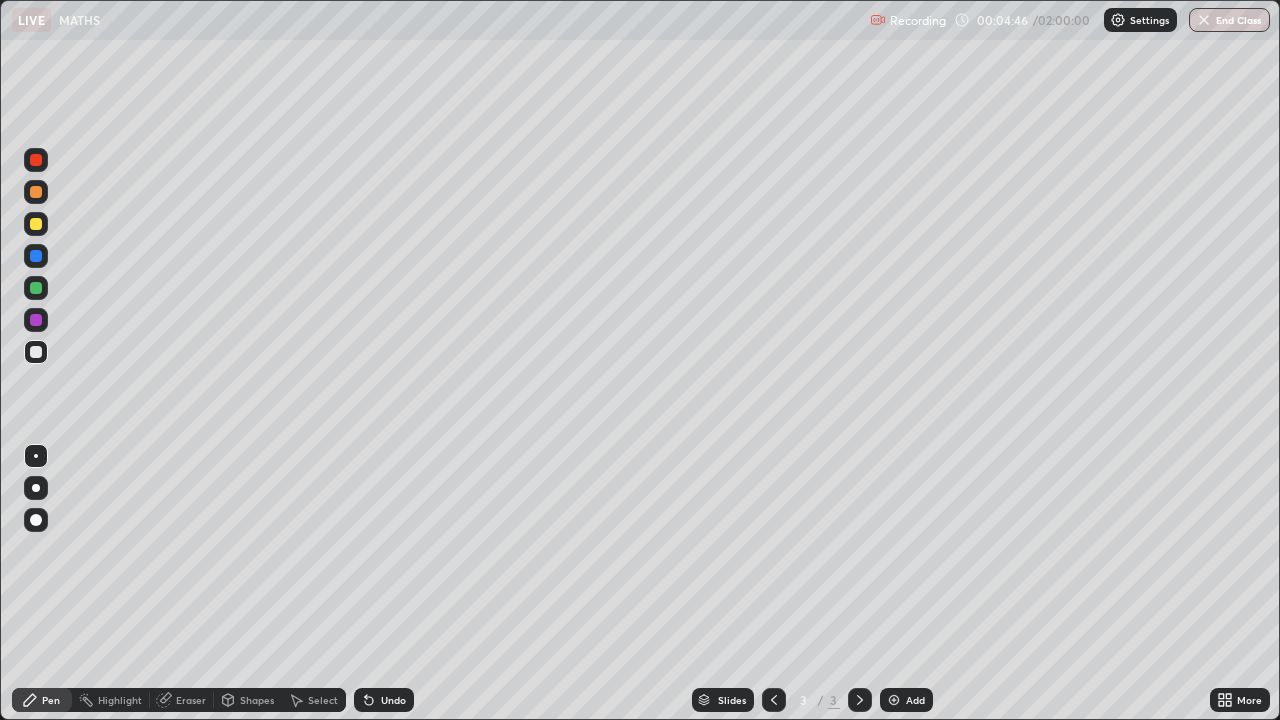 click on "Select" at bounding box center (323, 700) 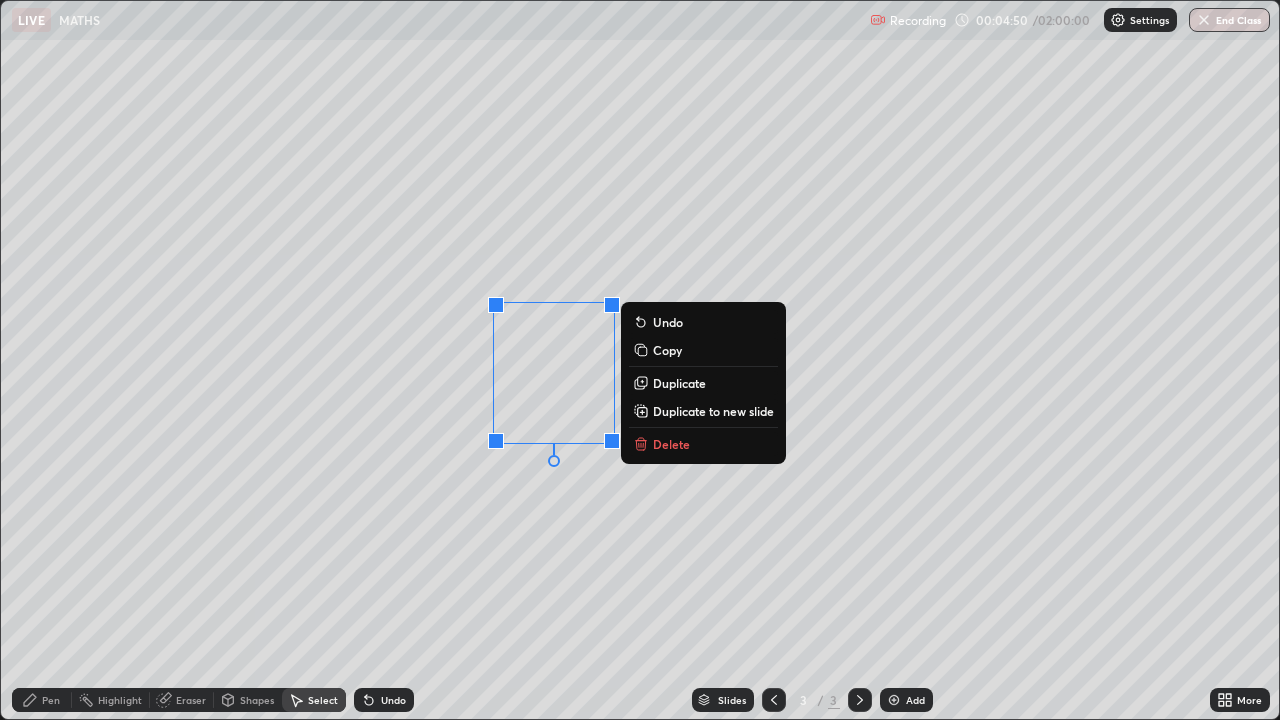 click on "Delete" at bounding box center [671, 444] 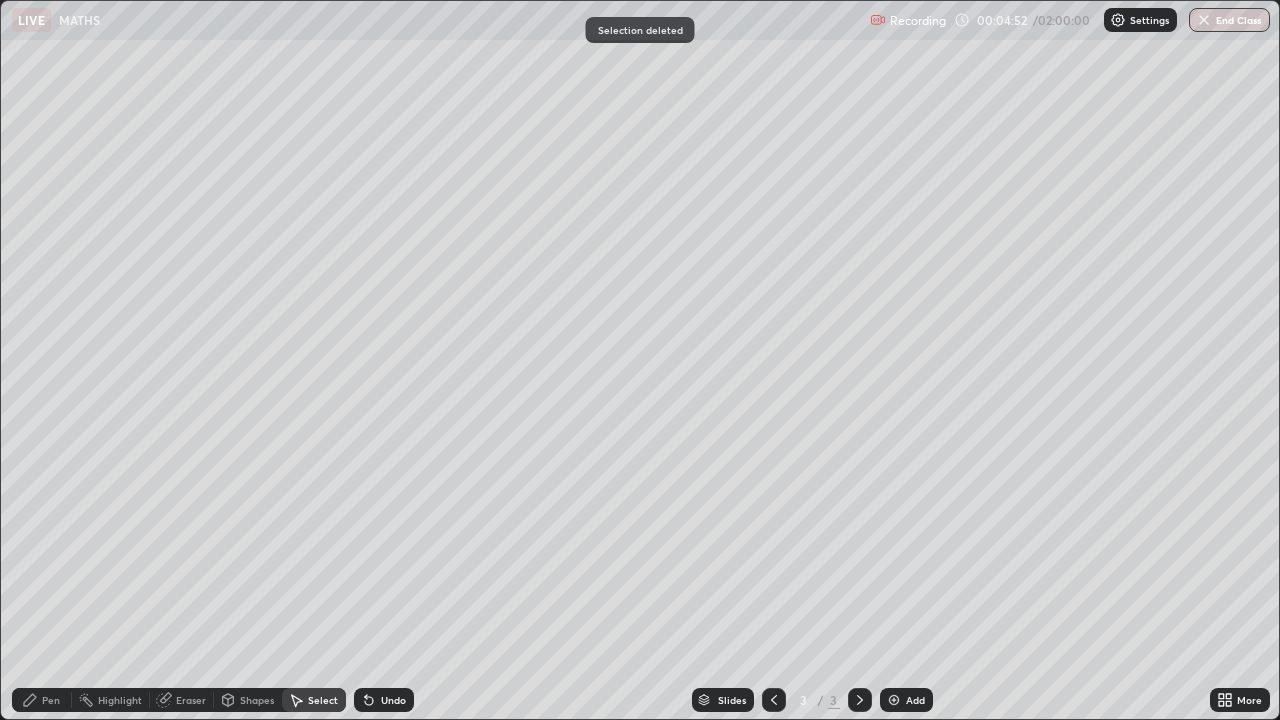 click on "Pen" at bounding box center (51, 700) 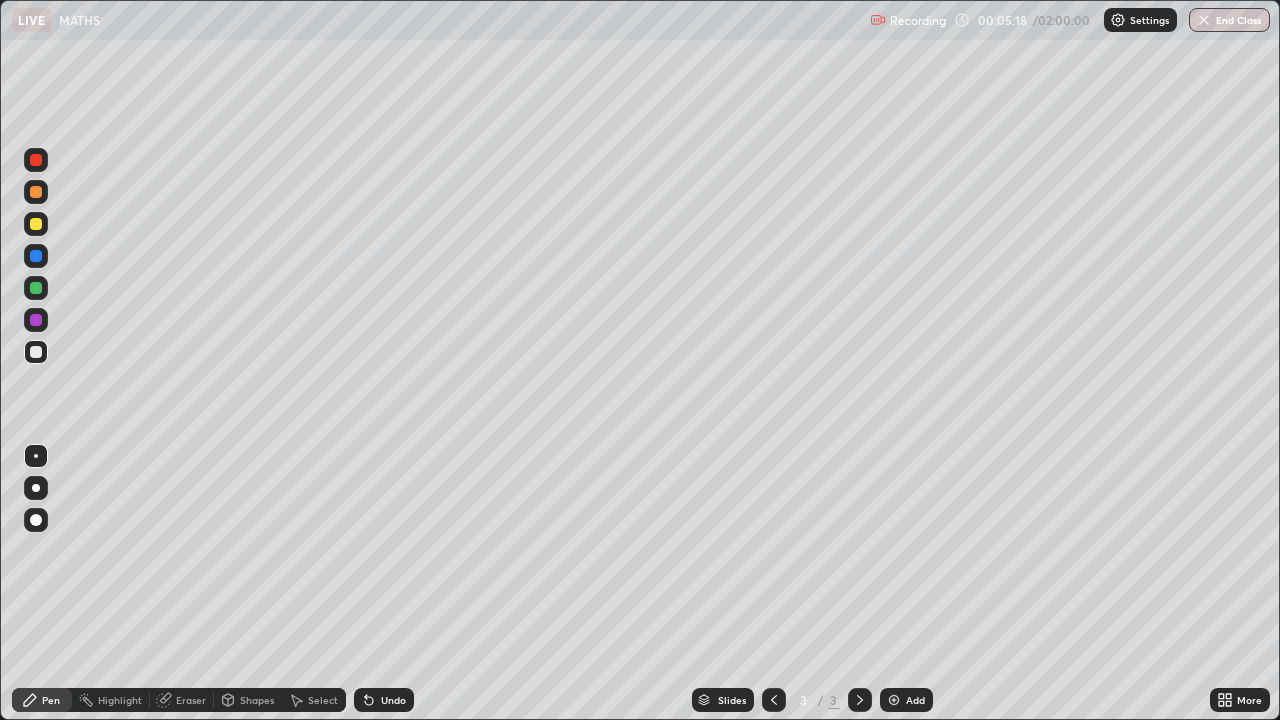 click on "Undo" at bounding box center [393, 700] 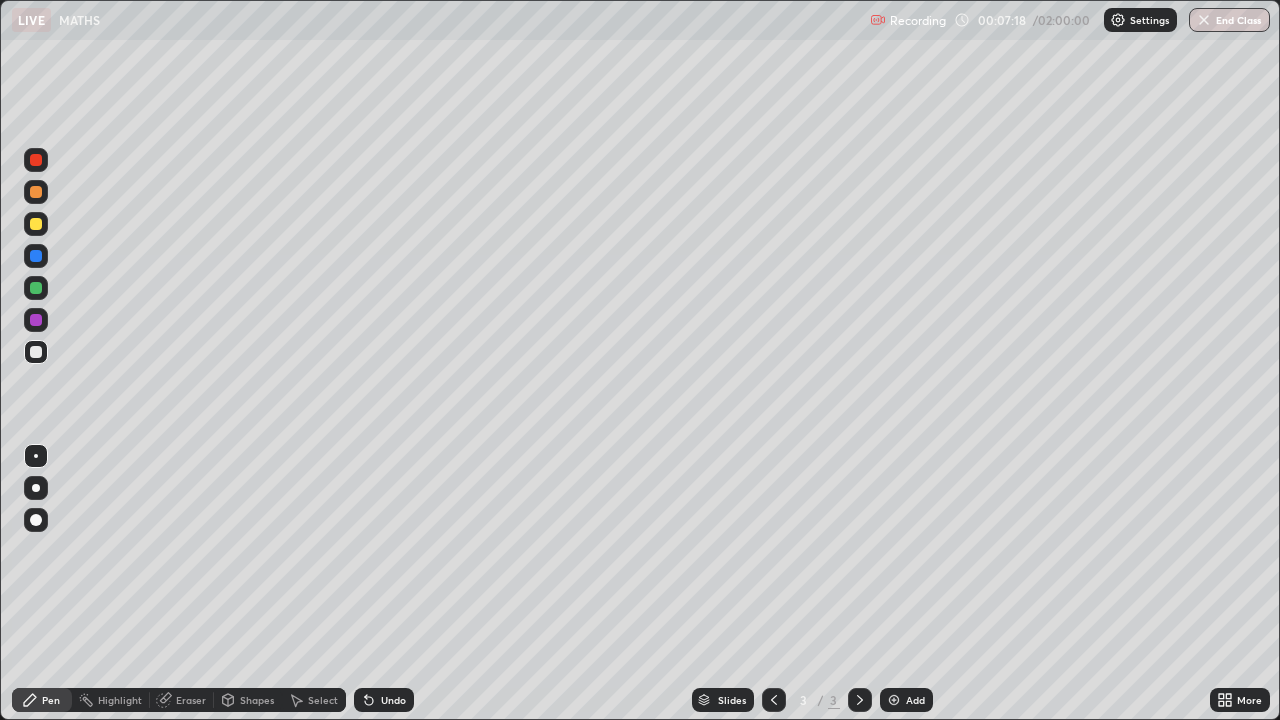 click on "Eraser" at bounding box center [182, 700] 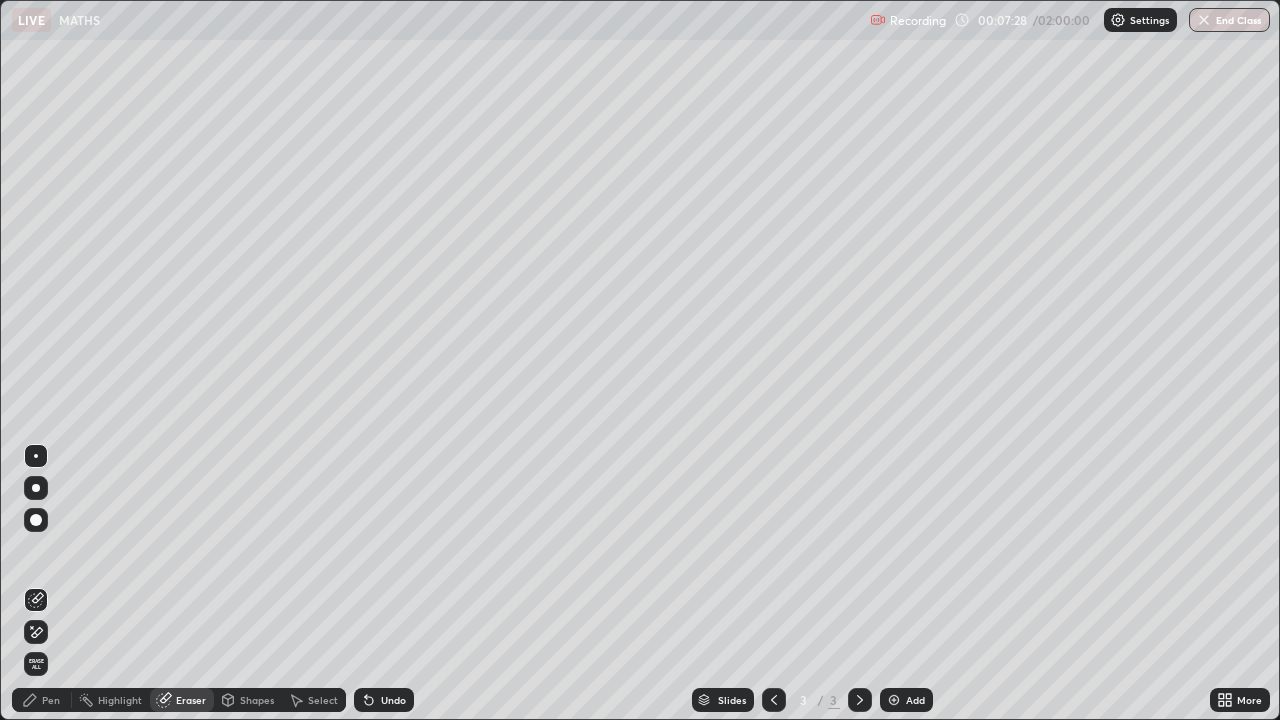 click on "Pen" at bounding box center (51, 700) 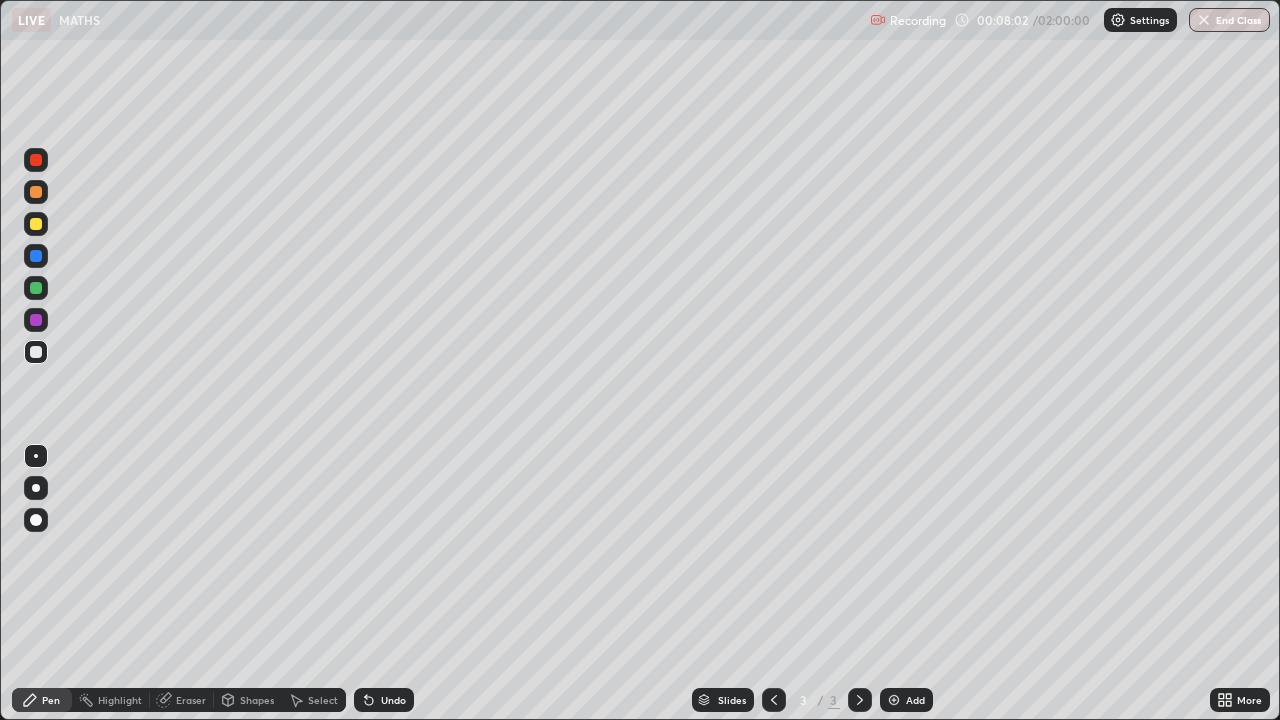 click on "Undo" at bounding box center (393, 700) 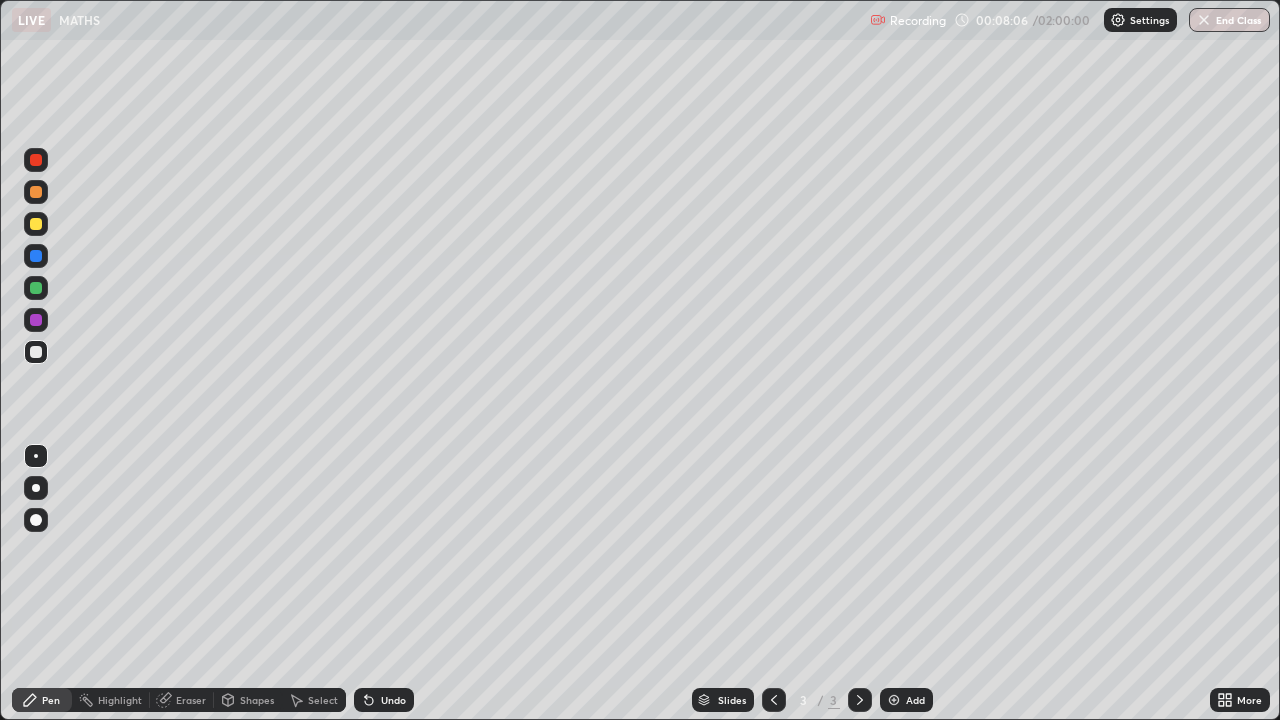 click 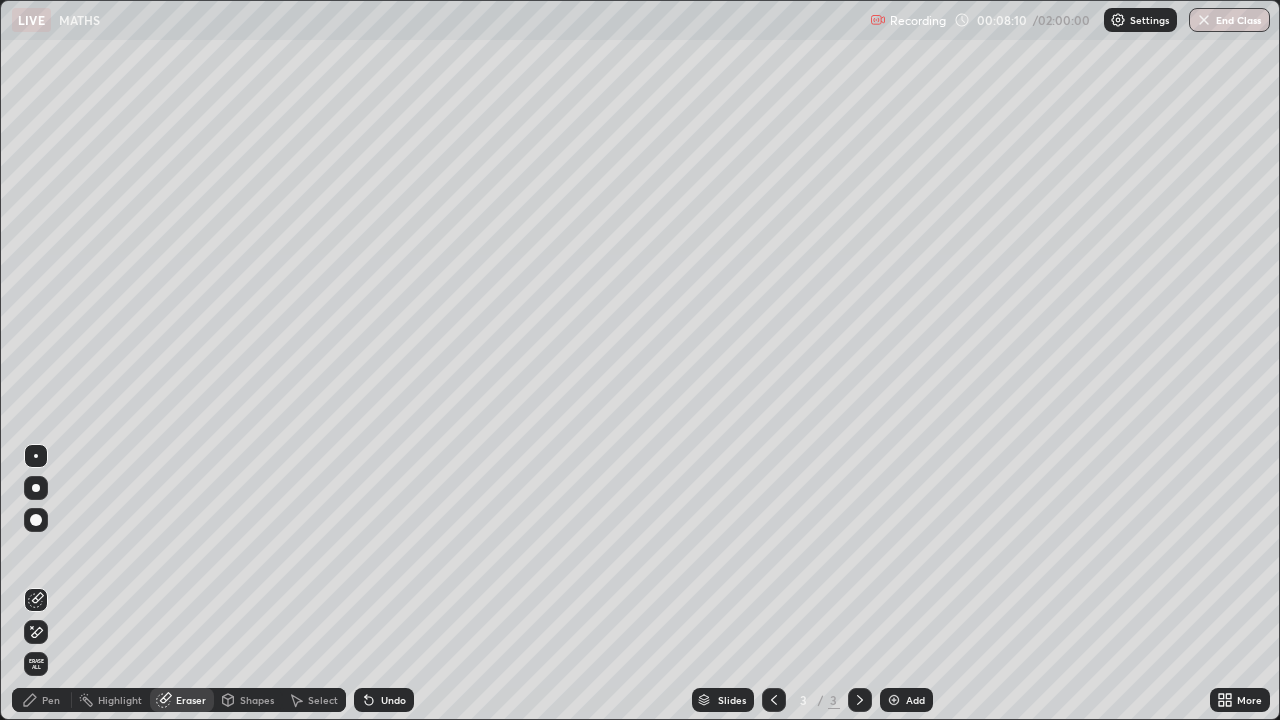 click on "Pen" at bounding box center (51, 700) 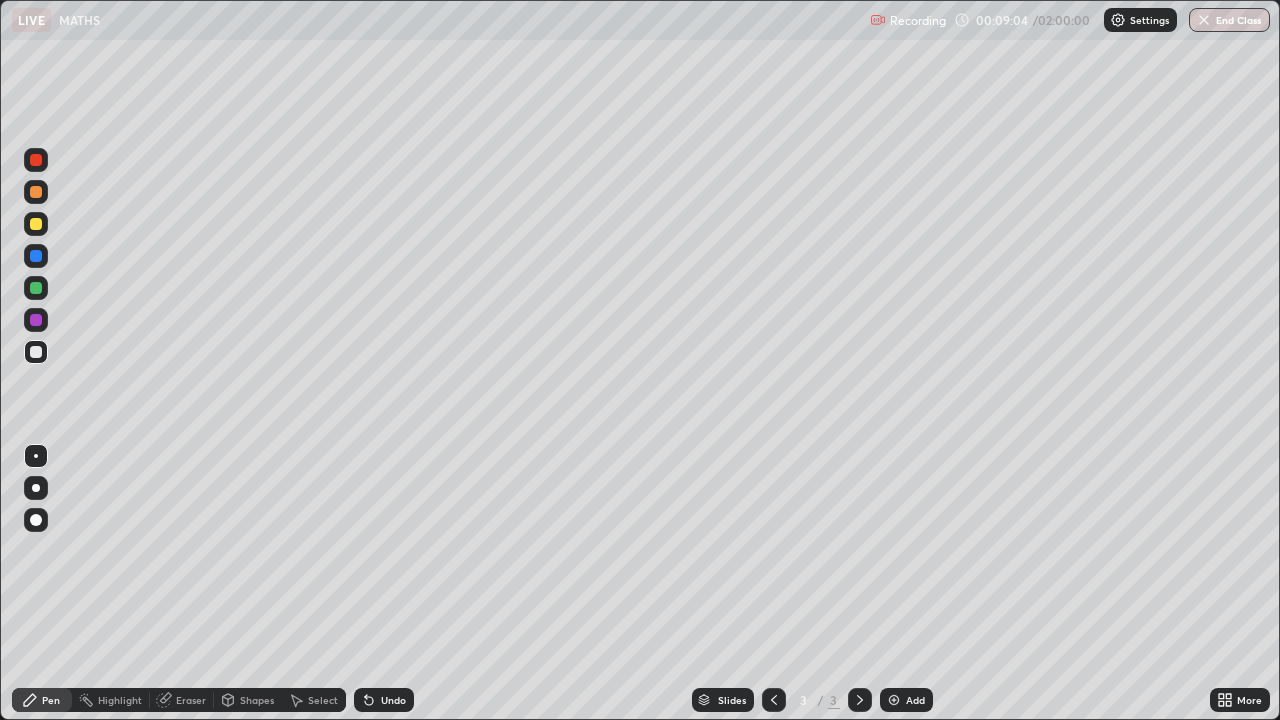 click on "Select" at bounding box center (323, 700) 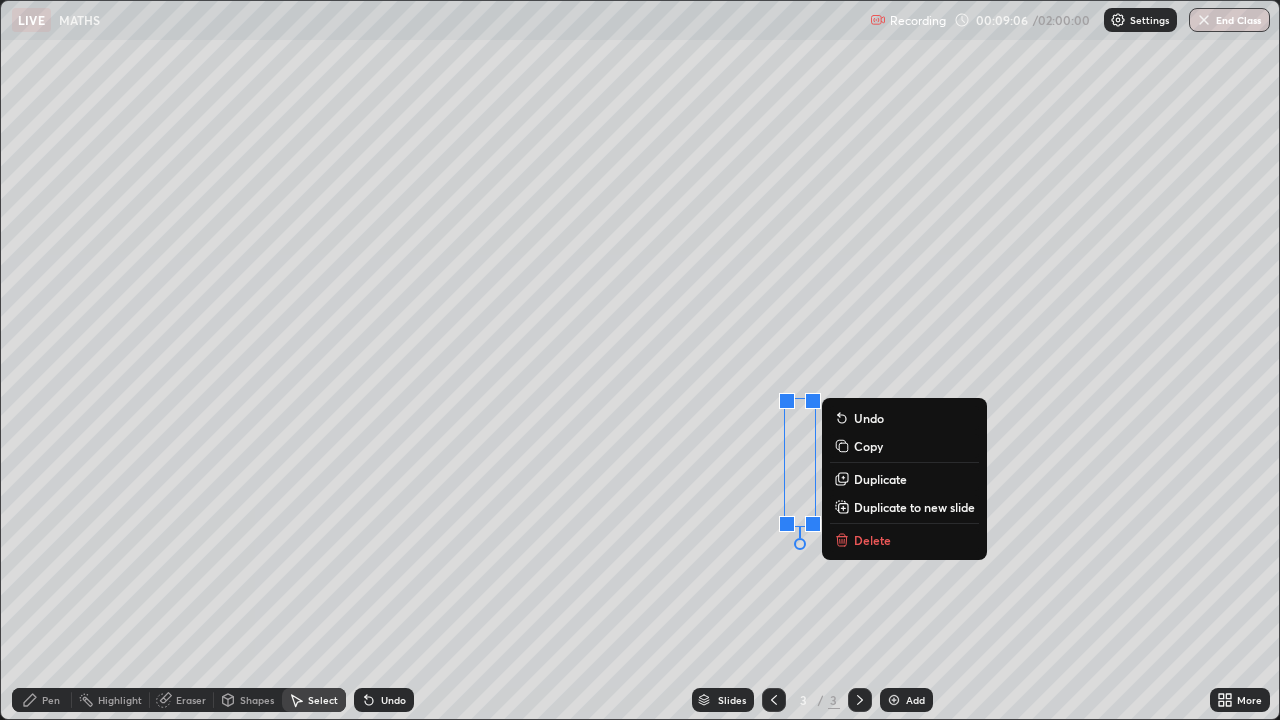 click on "Delete" at bounding box center (872, 540) 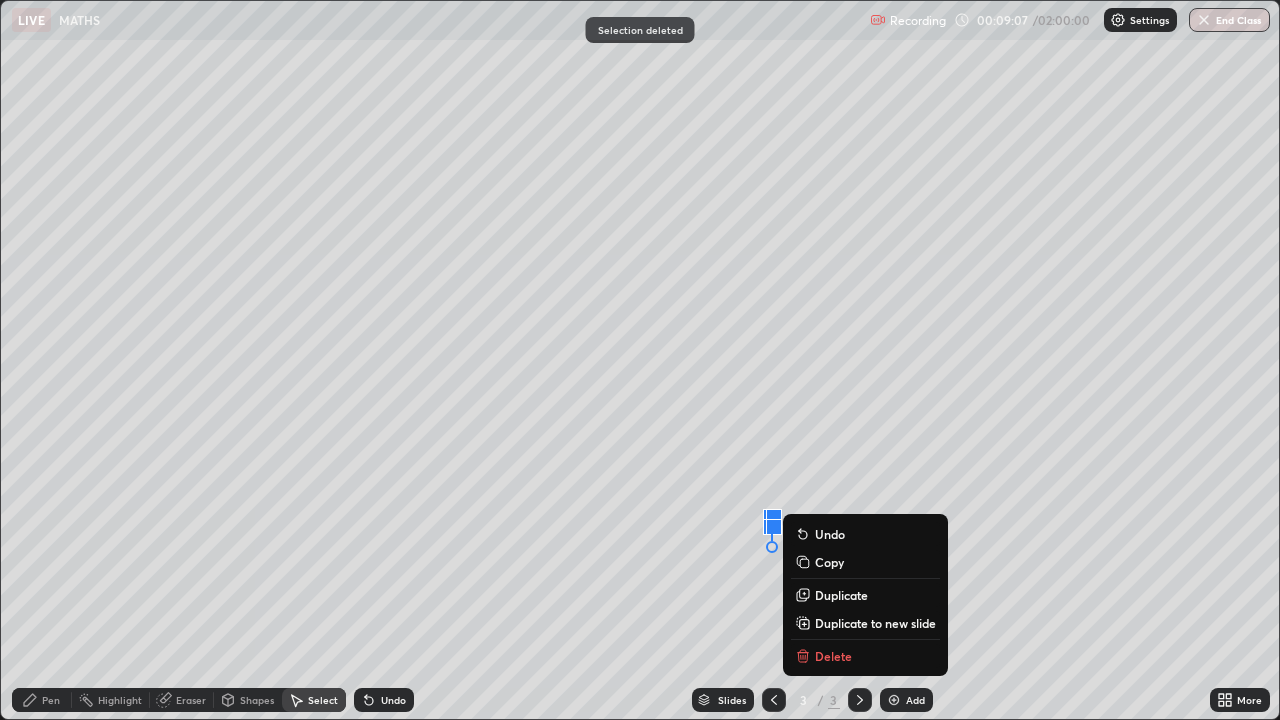 click 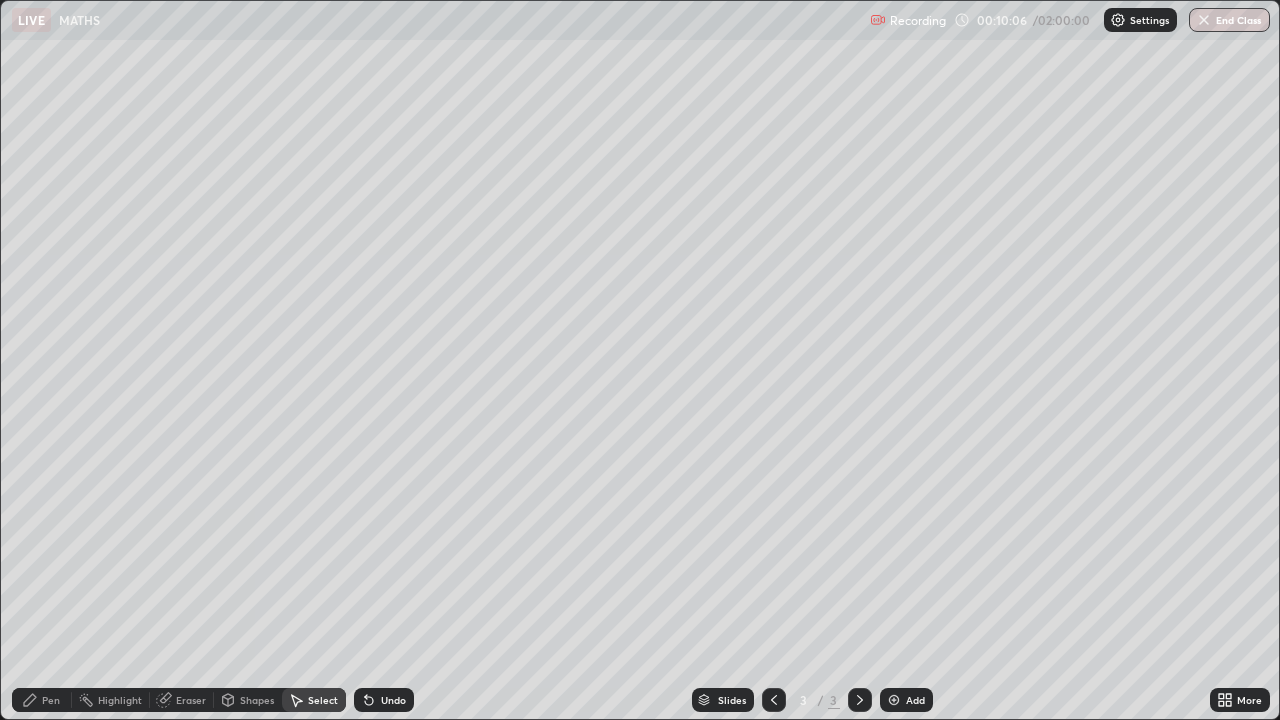 click on "Pen" at bounding box center (51, 700) 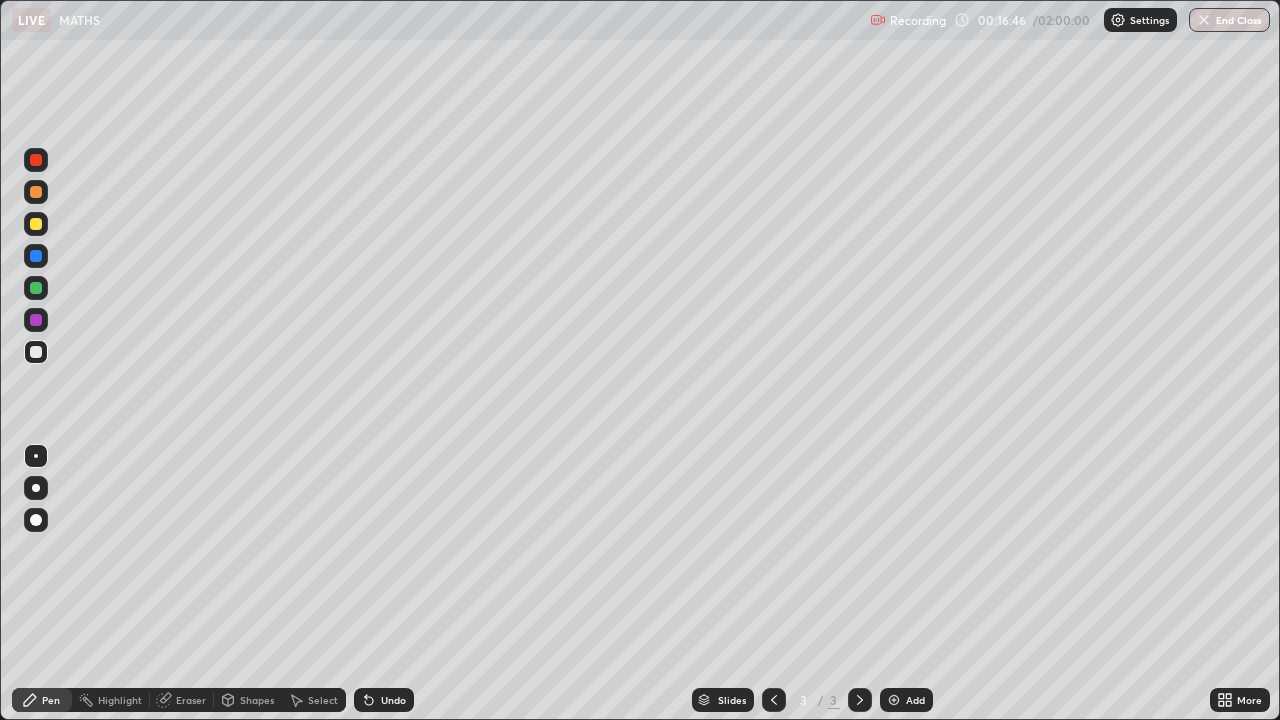 click at bounding box center (894, 700) 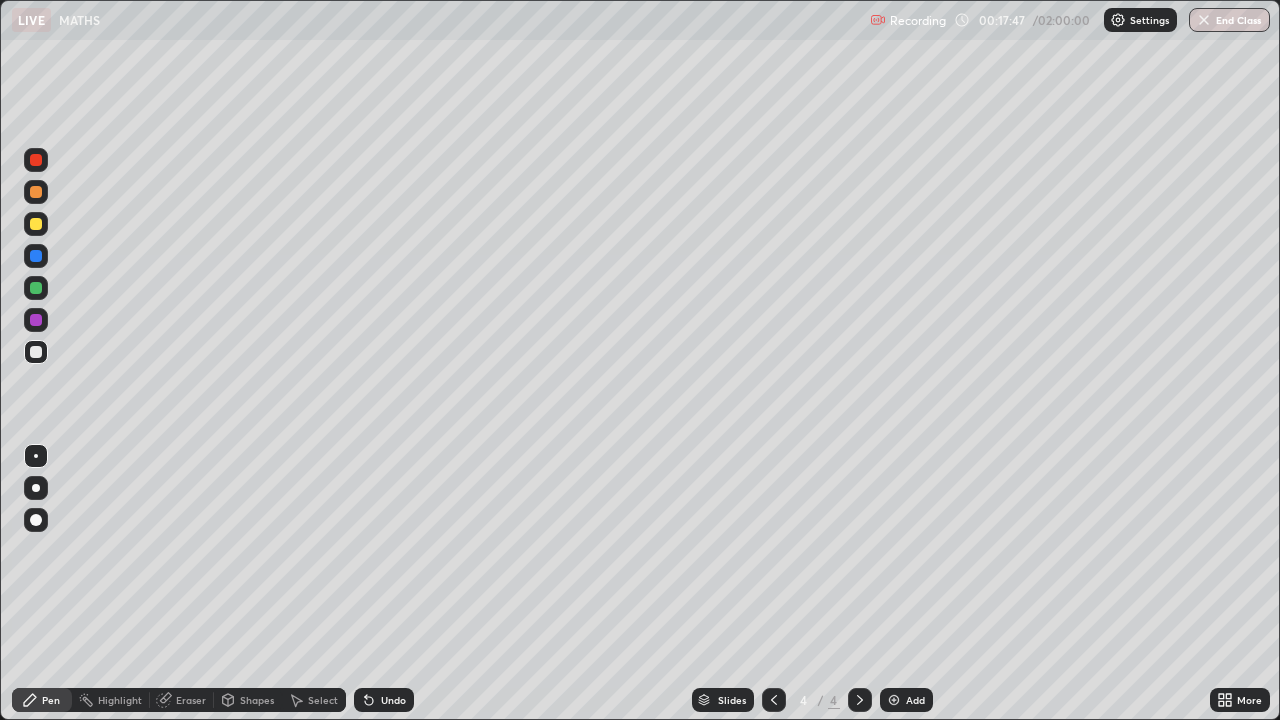click 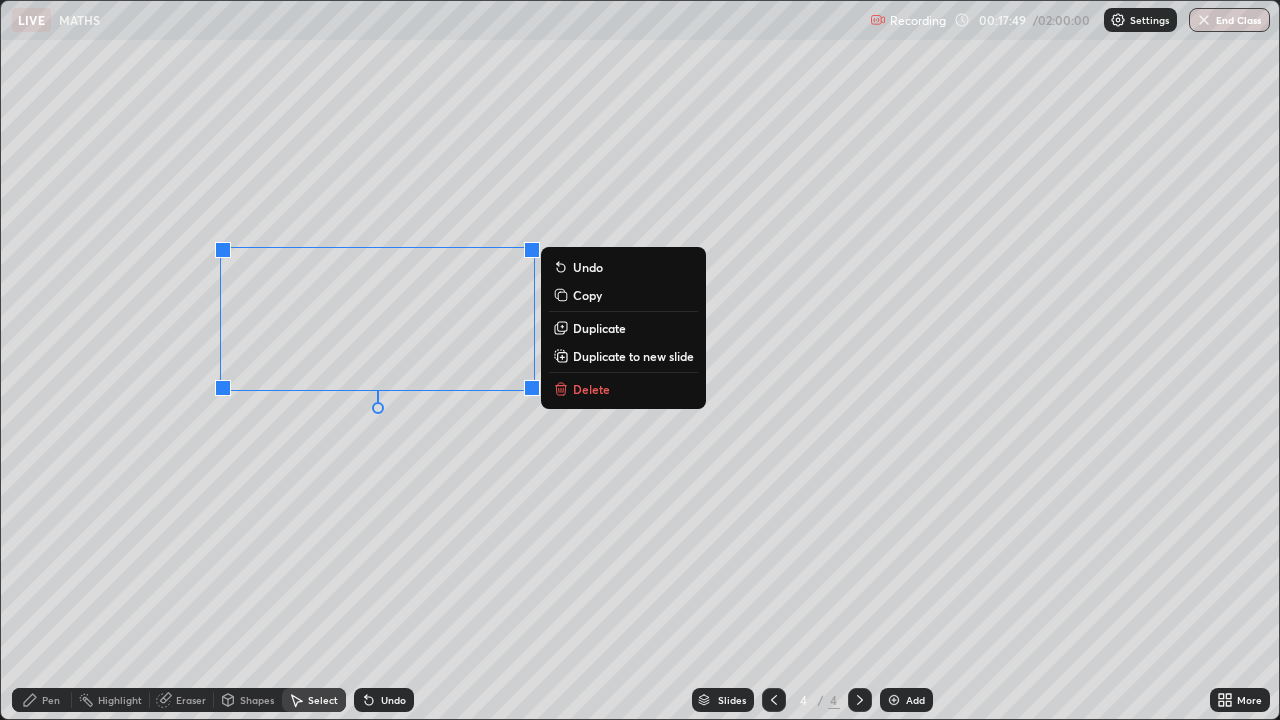 click 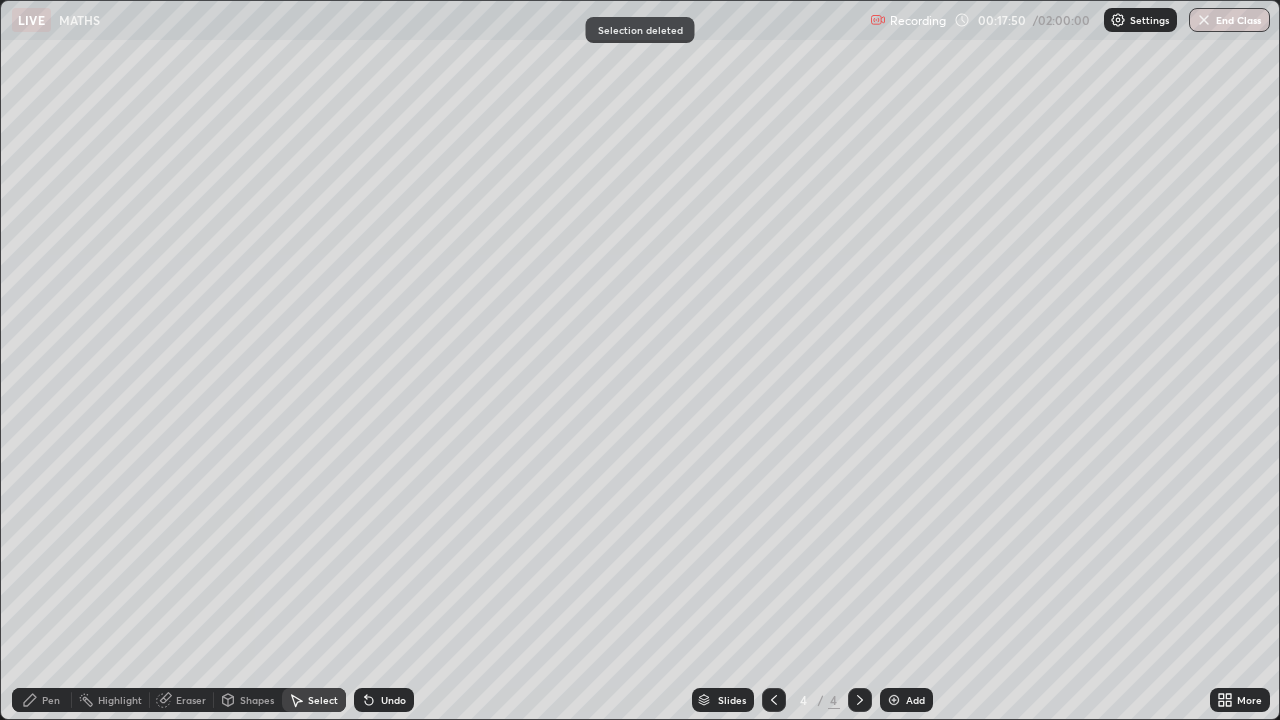 click on "Pen" at bounding box center (51, 700) 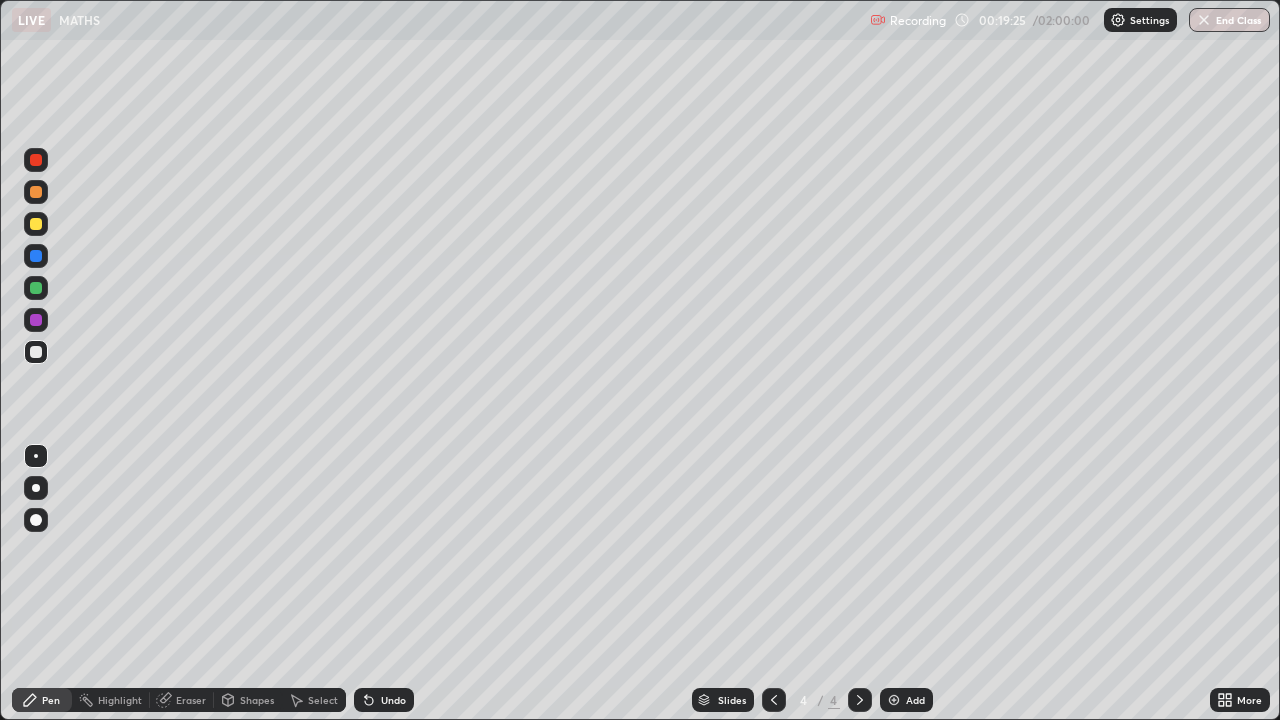 click on "Eraser" at bounding box center (191, 700) 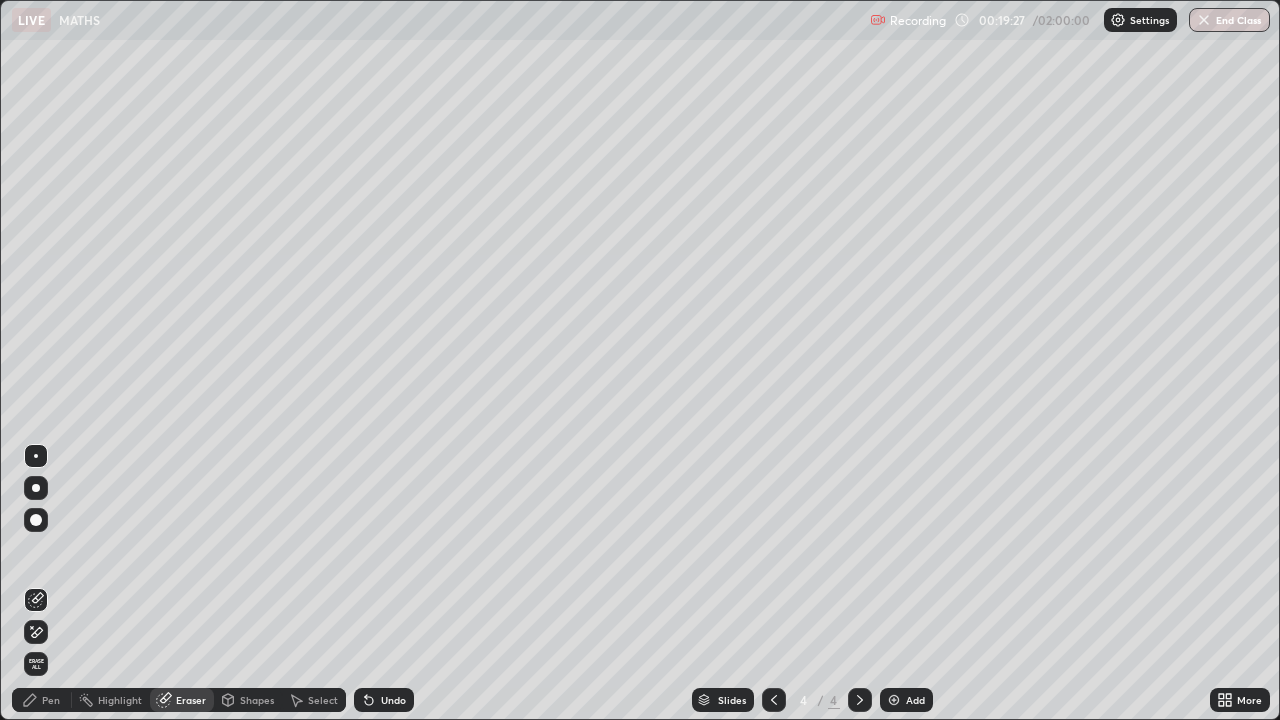 click on "Pen" at bounding box center (42, 700) 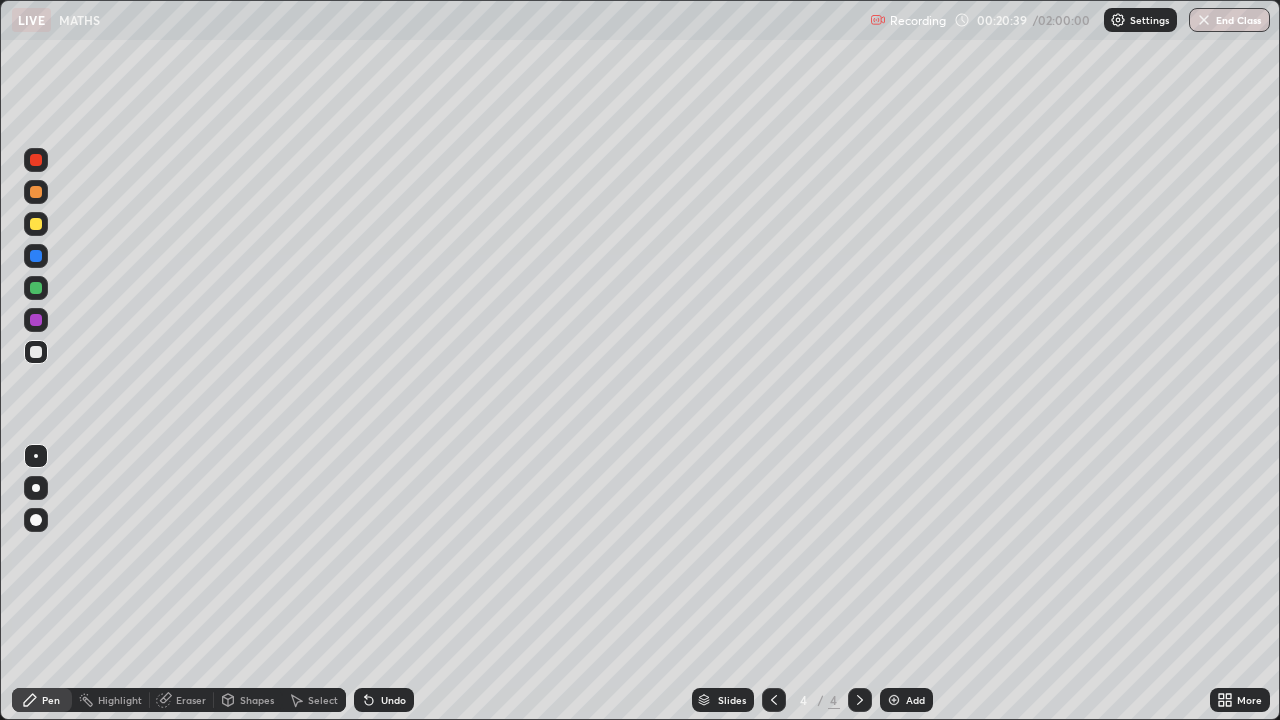 click on "Eraser" at bounding box center [191, 700] 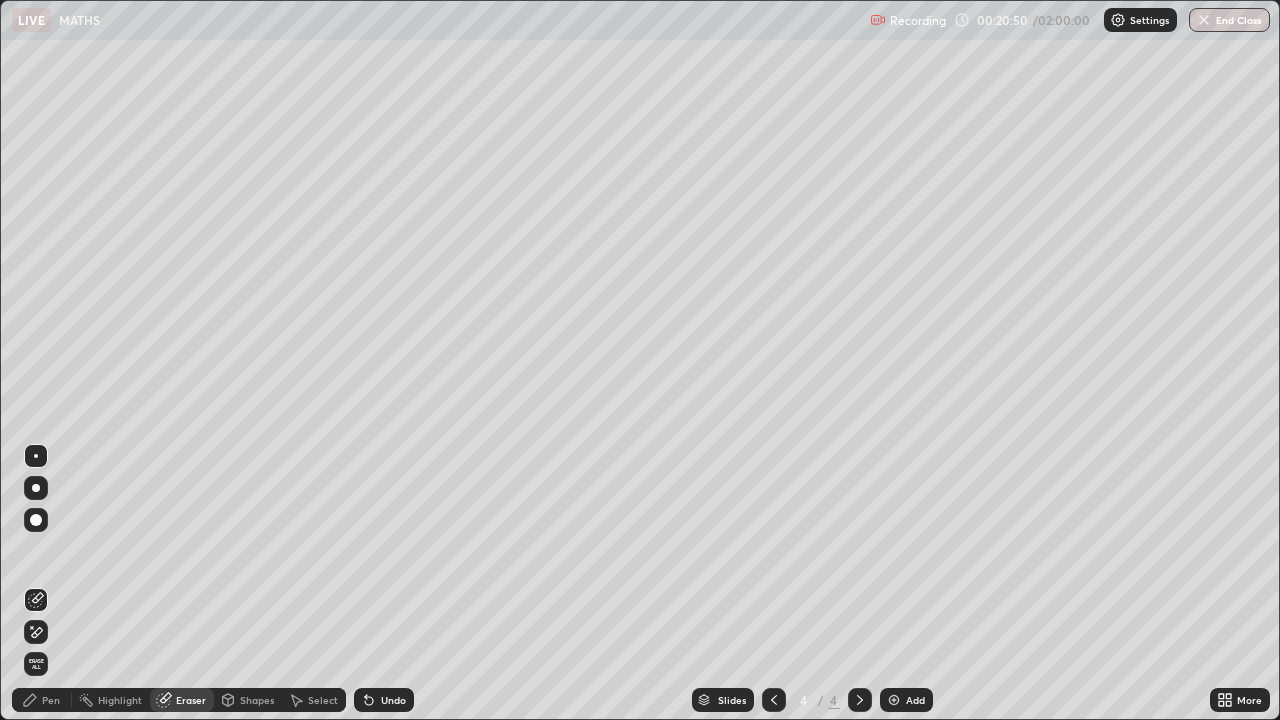 click on "Pen" at bounding box center (51, 700) 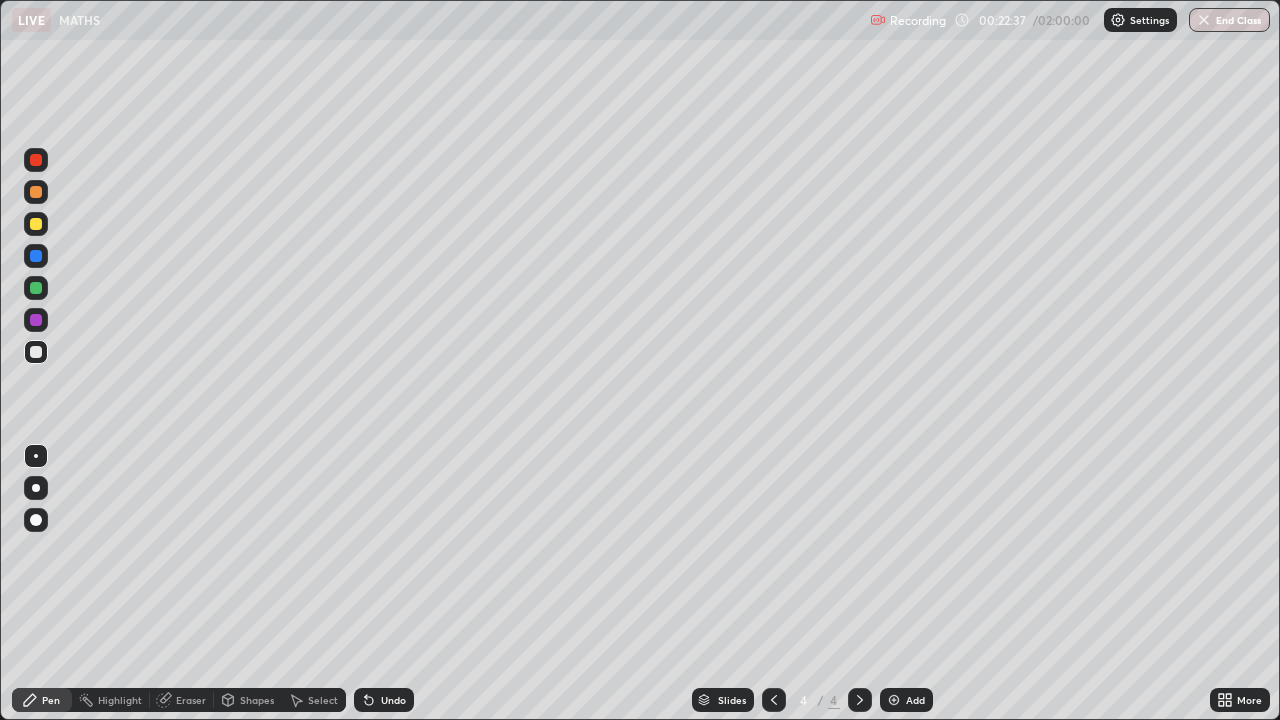 click on "Eraser" at bounding box center (191, 700) 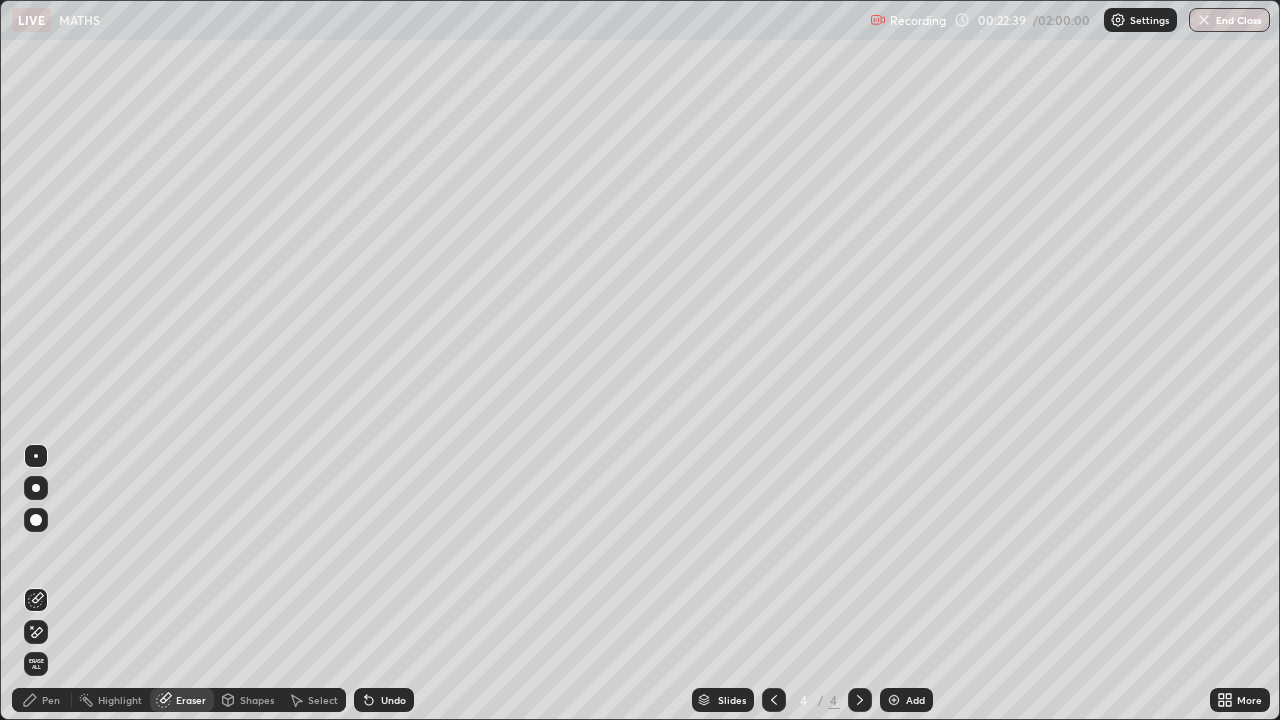 click on "Pen" at bounding box center (51, 700) 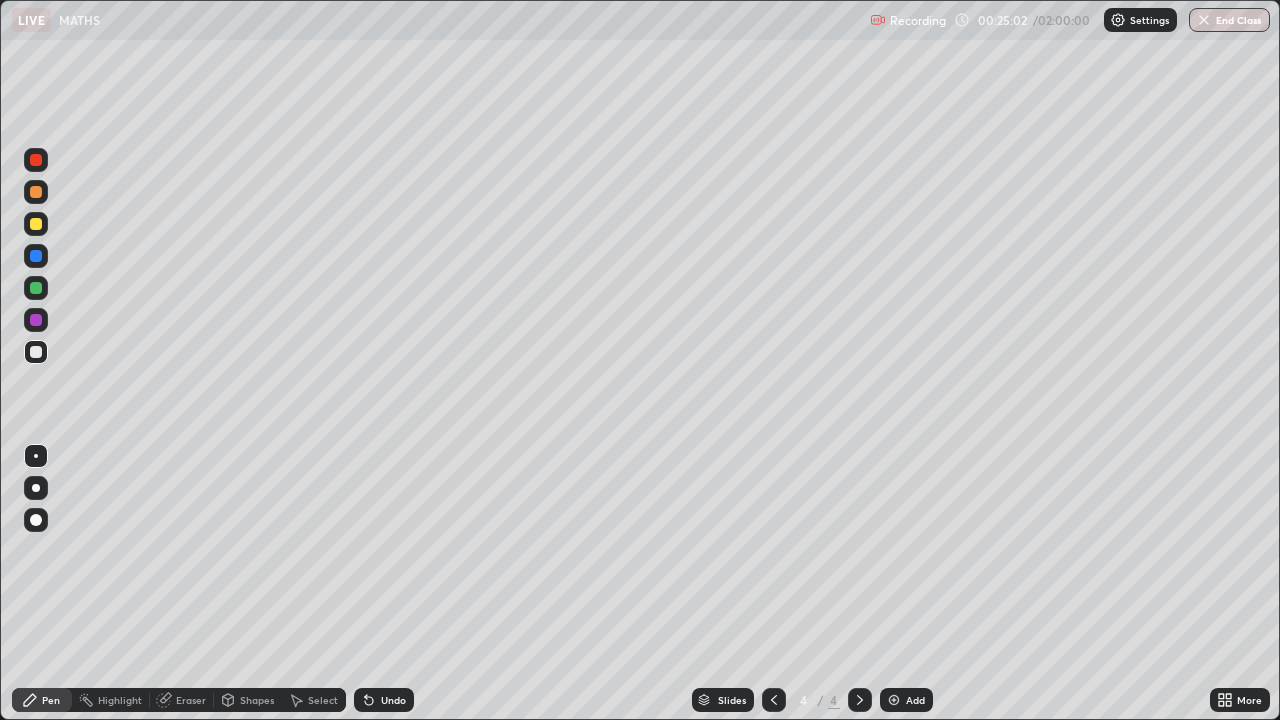 click on "Eraser" at bounding box center [182, 700] 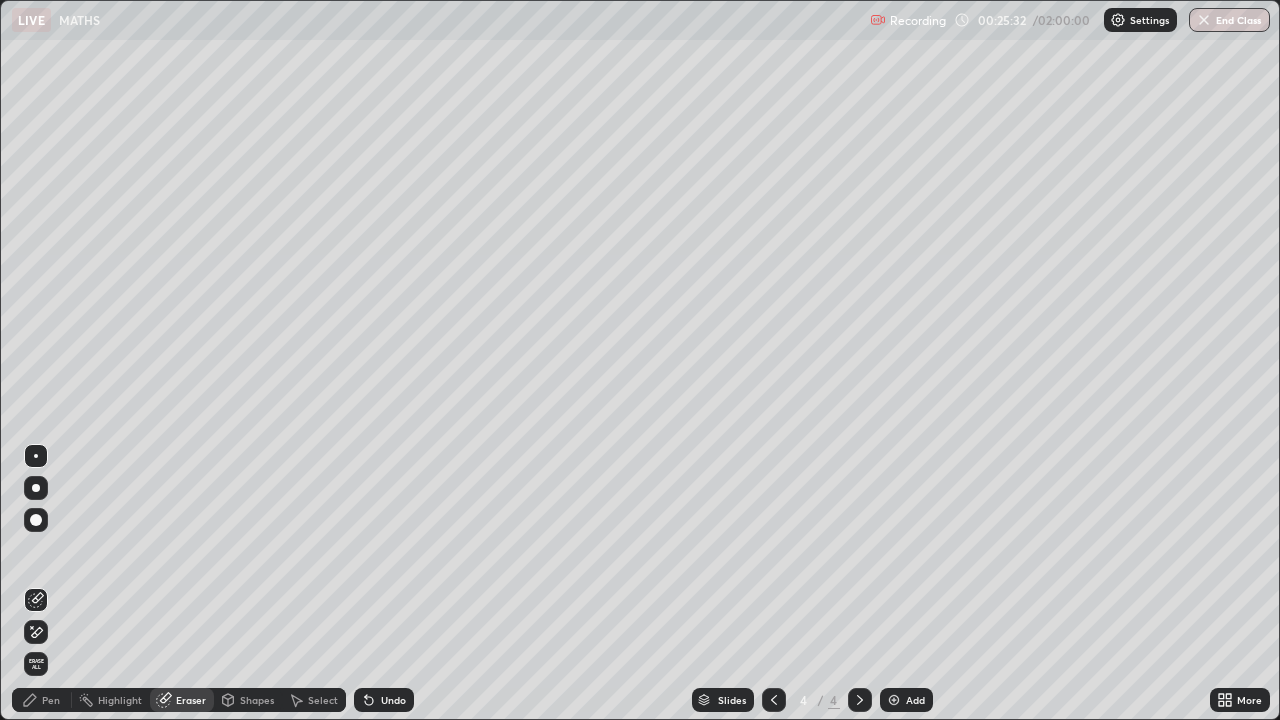 click on "Pen" at bounding box center (51, 700) 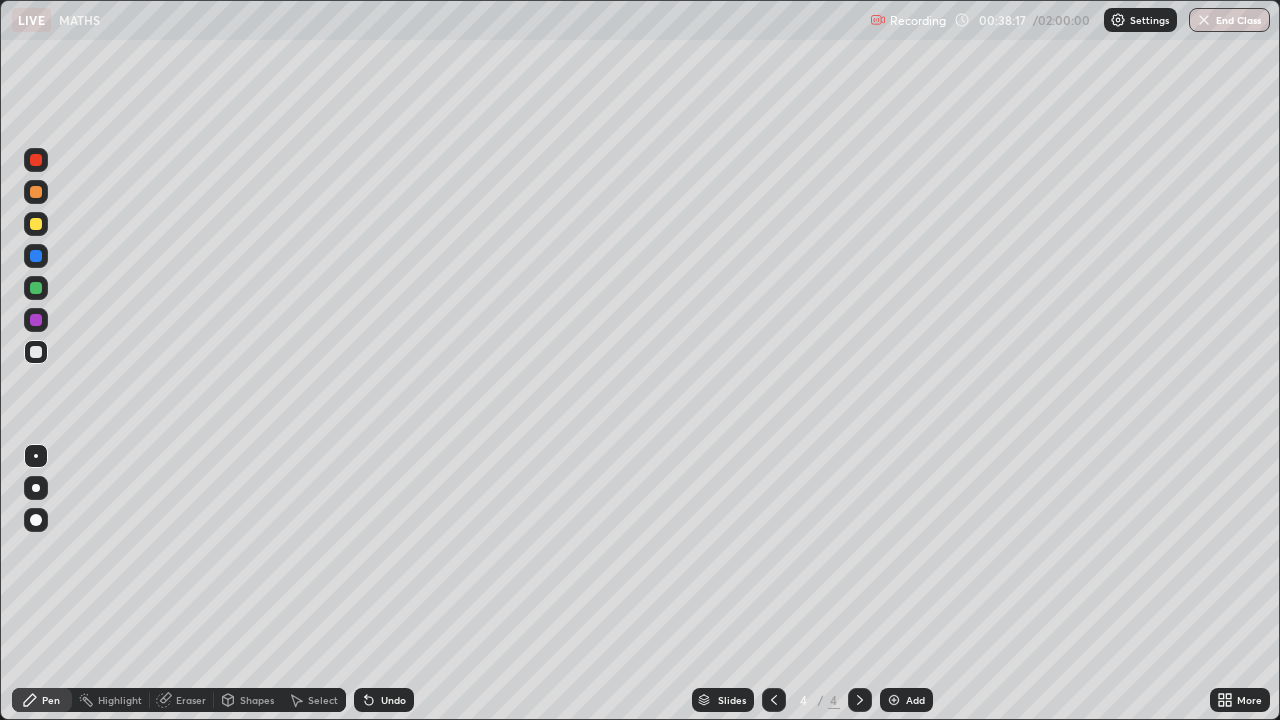 click at bounding box center (894, 700) 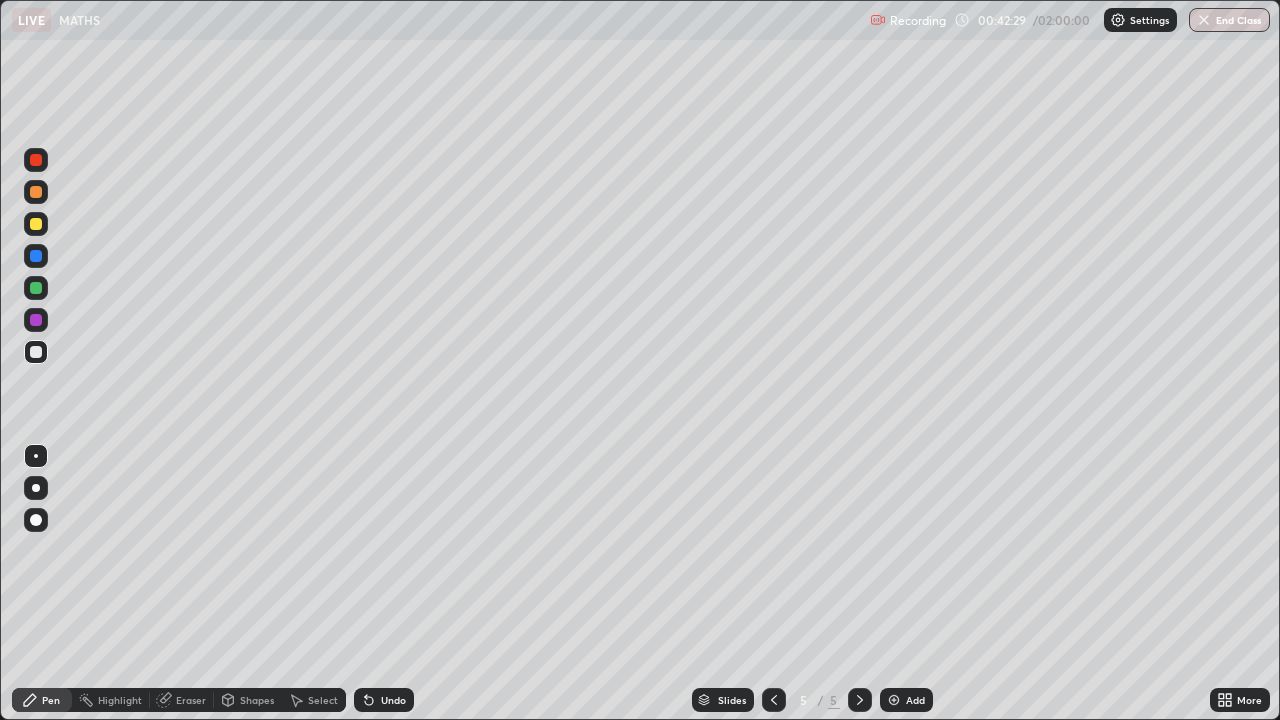 click on "Select" at bounding box center (323, 700) 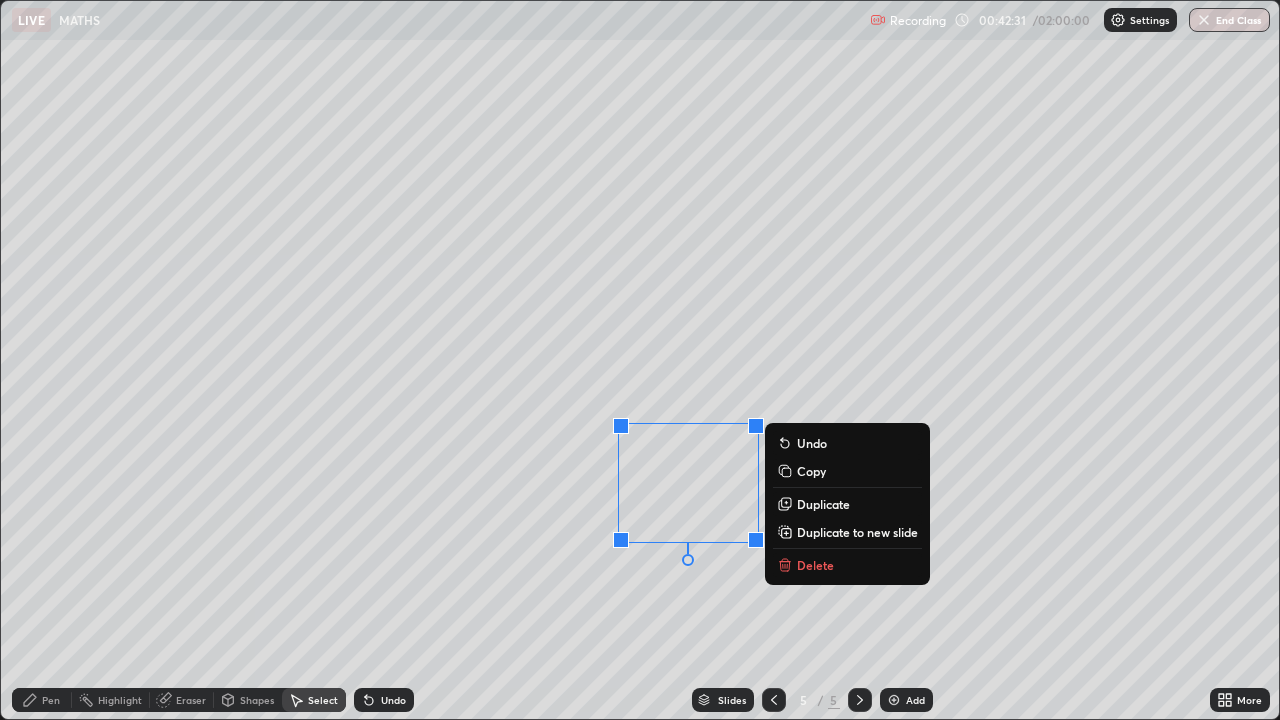 click on "Delete" at bounding box center [815, 565] 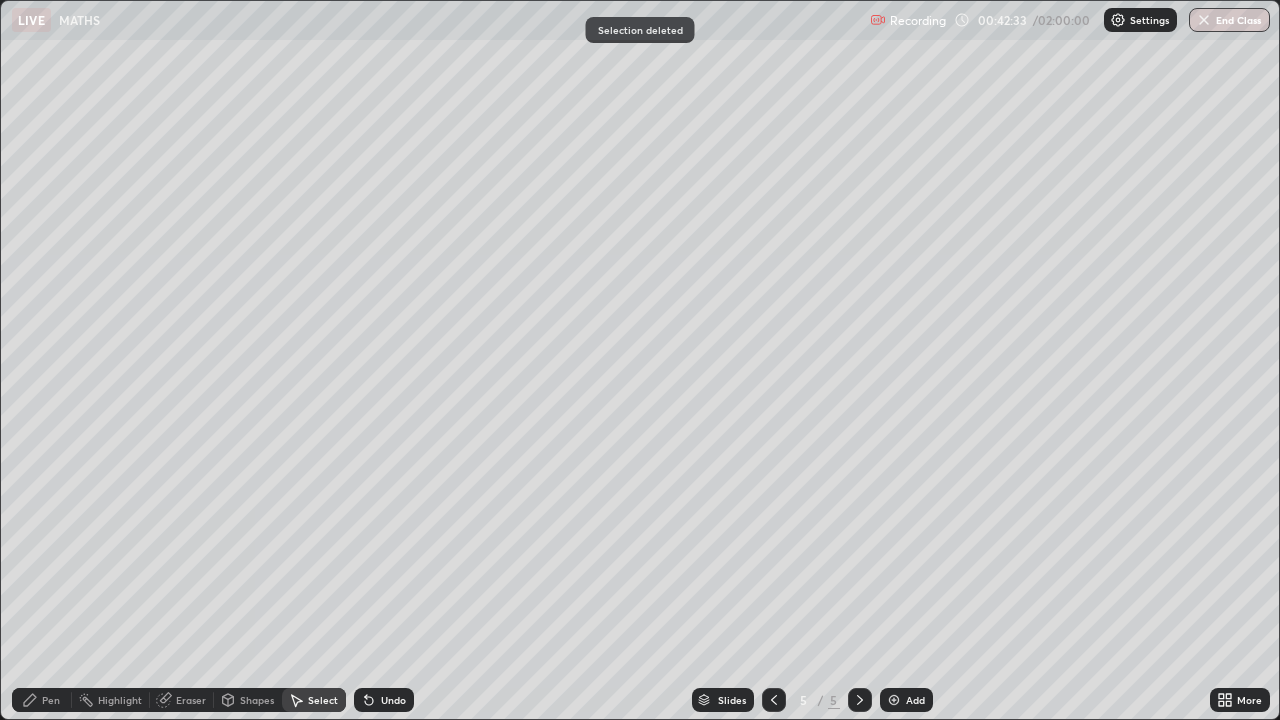 click on "Pen" at bounding box center (42, 700) 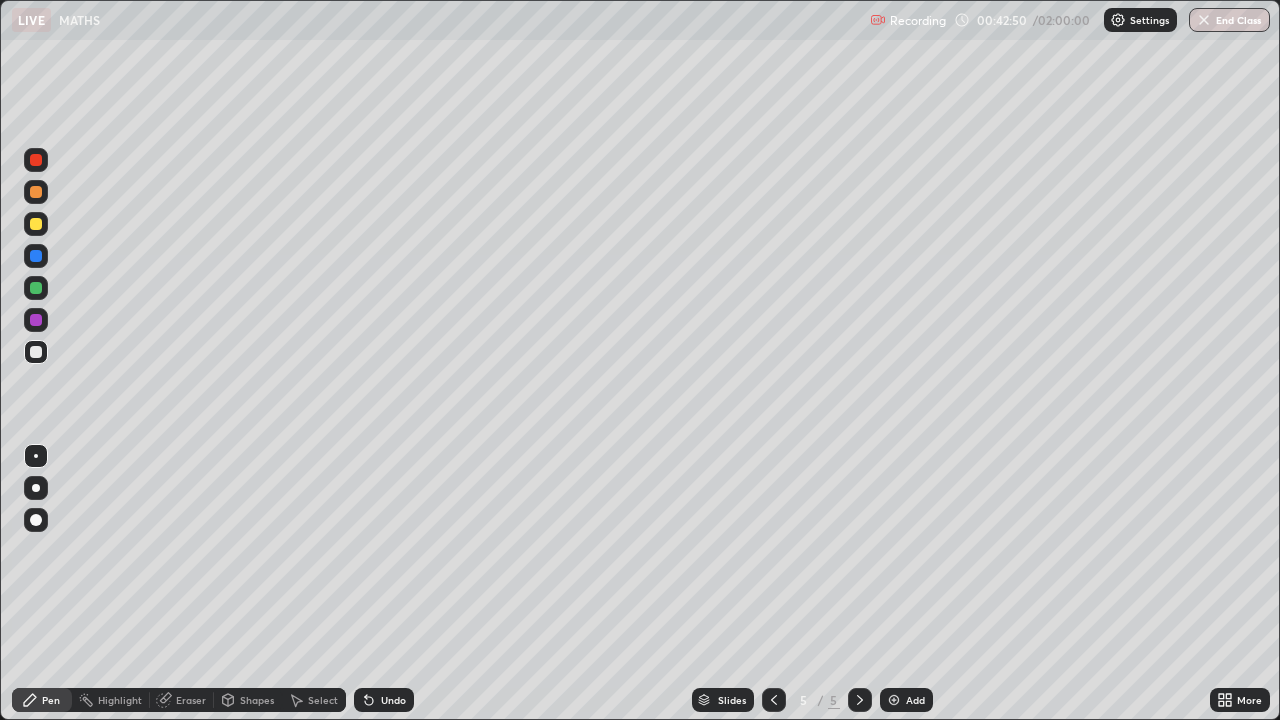 click on "Eraser" at bounding box center [191, 700] 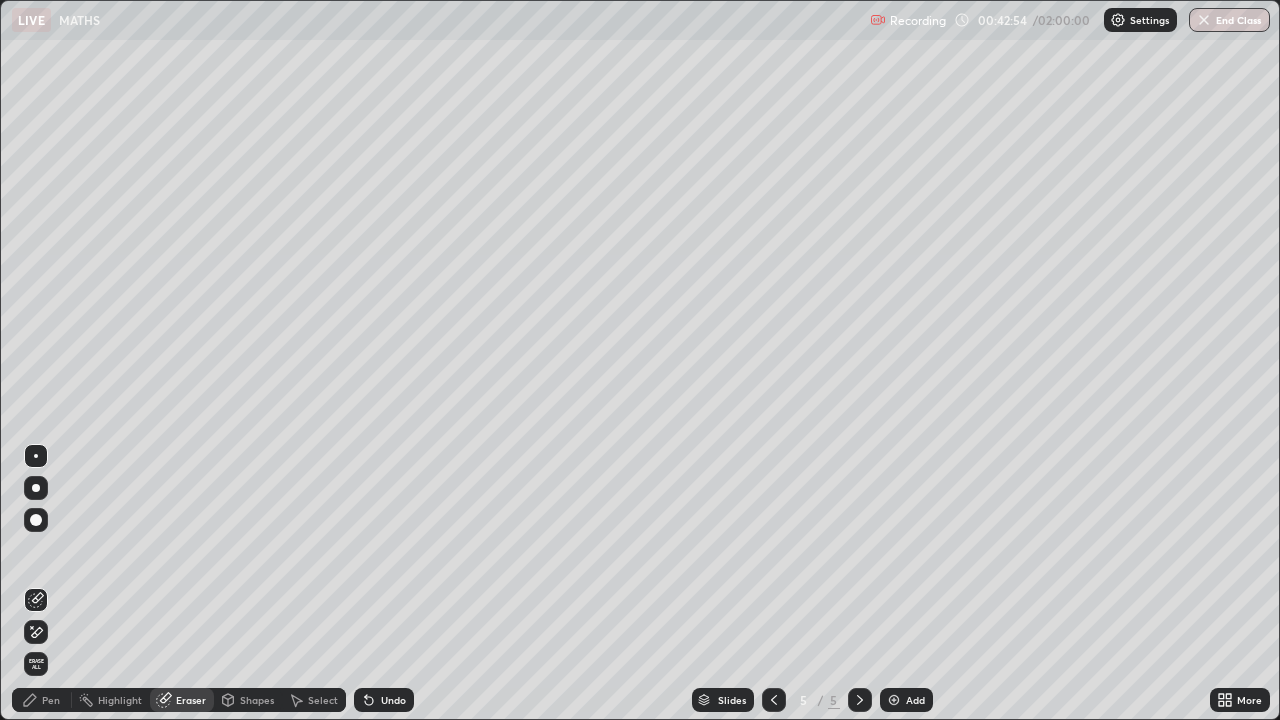 click on "Pen" at bounding box center (42, 700) 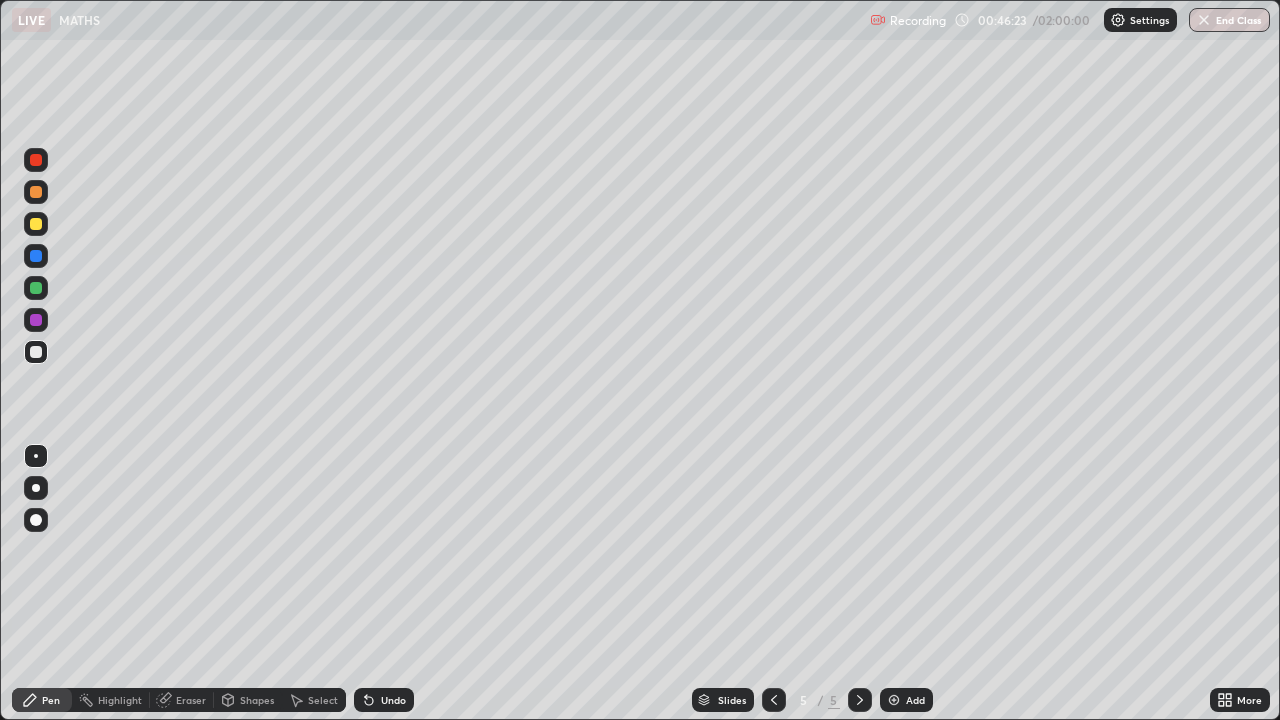 click on "Eraser" at bounding box center (182, 700) 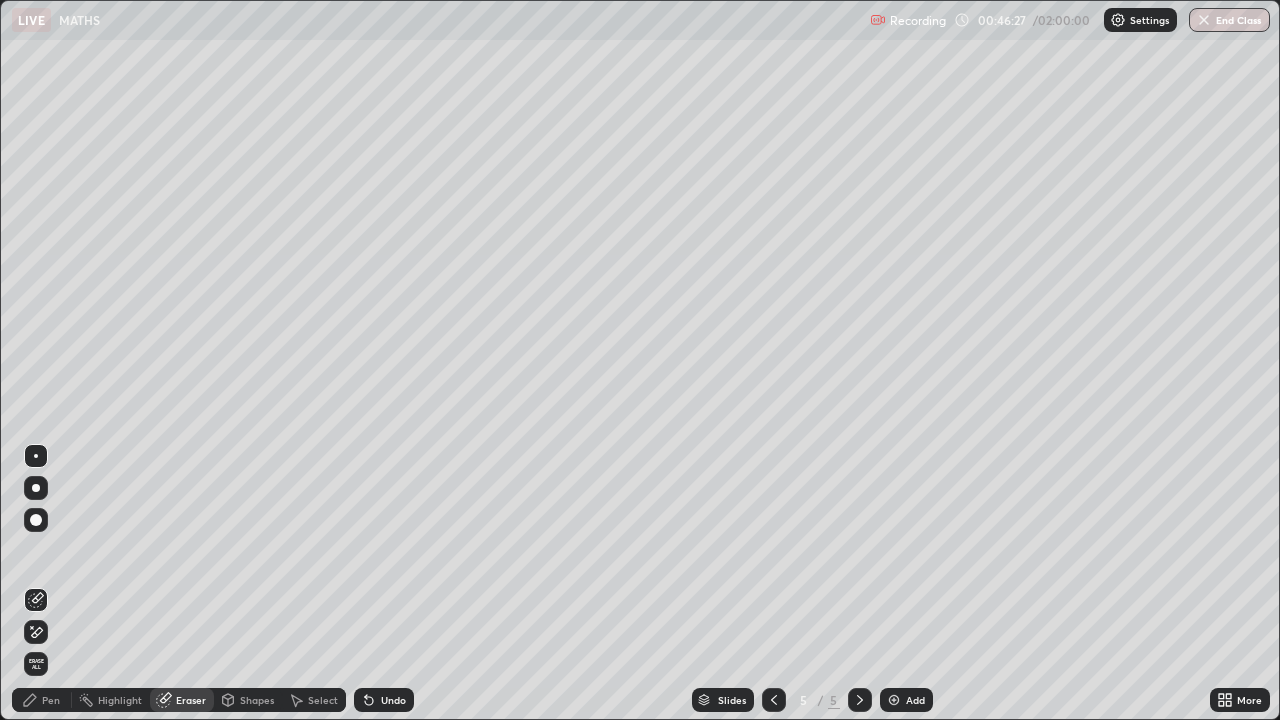 click on "Pen" at bounding box center [51, 700] 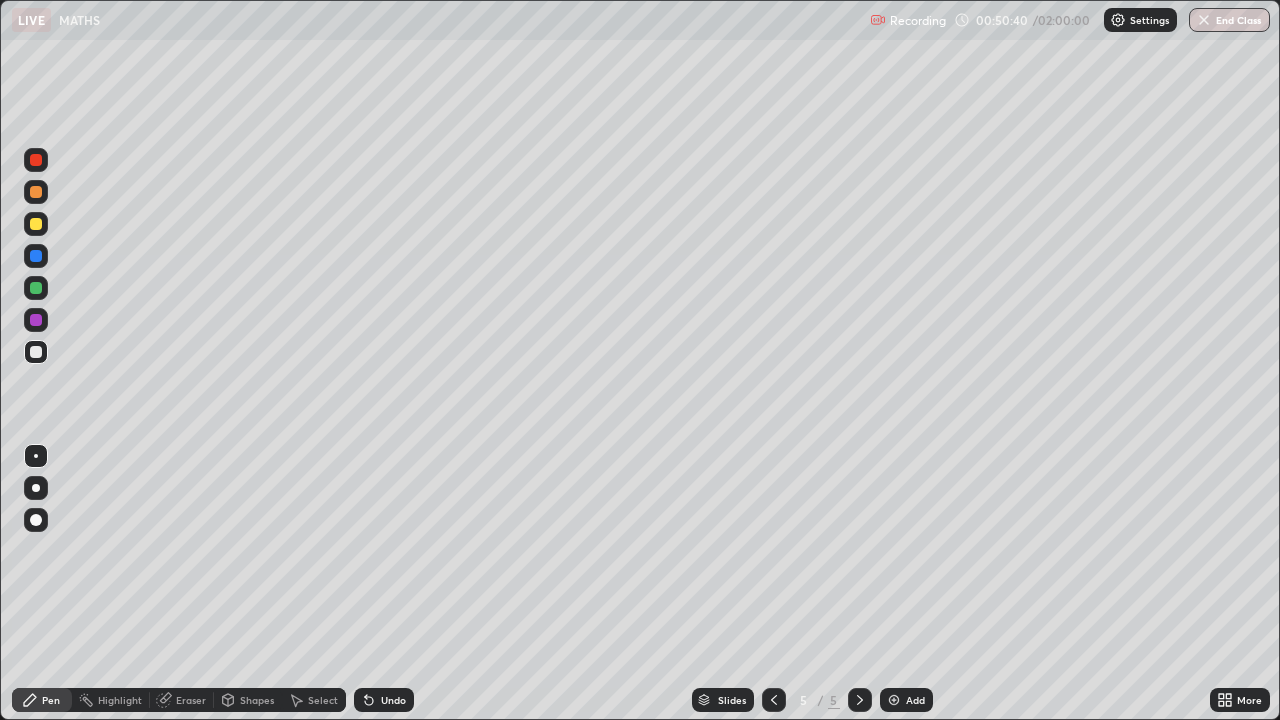 click at bounding box center (894, 700) 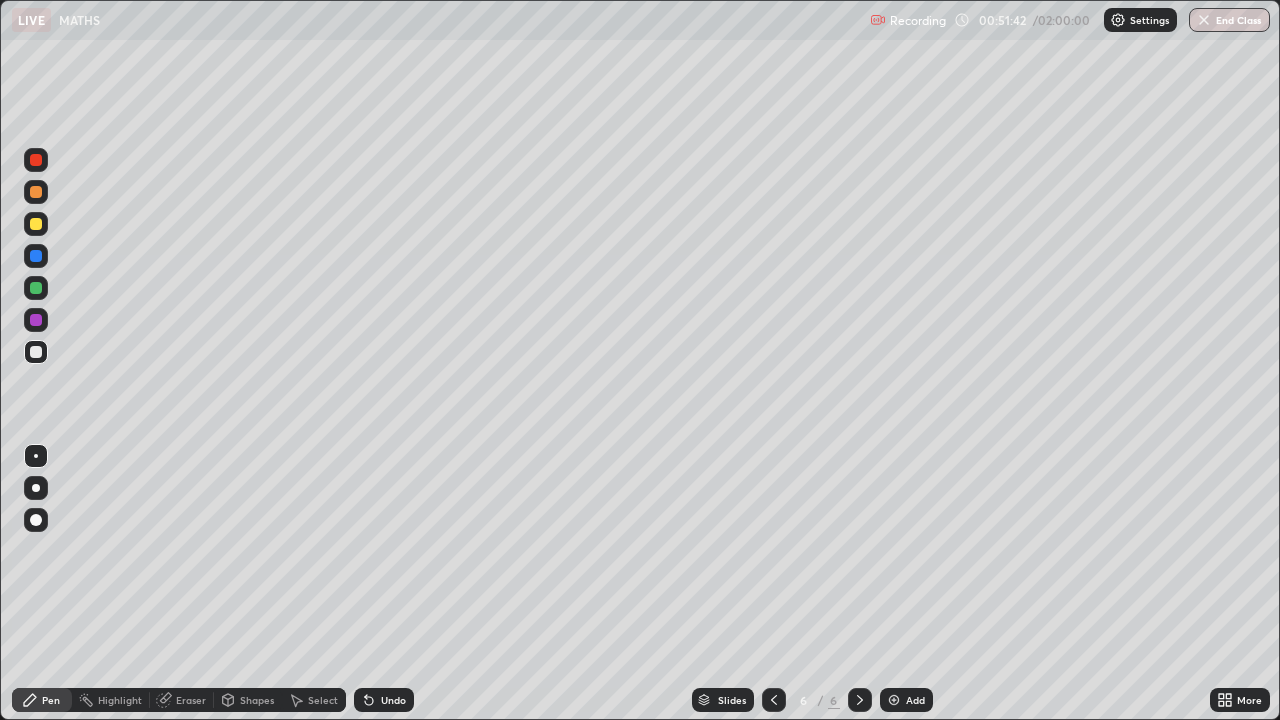 click on "Undo" at bounding box center [384, 700] 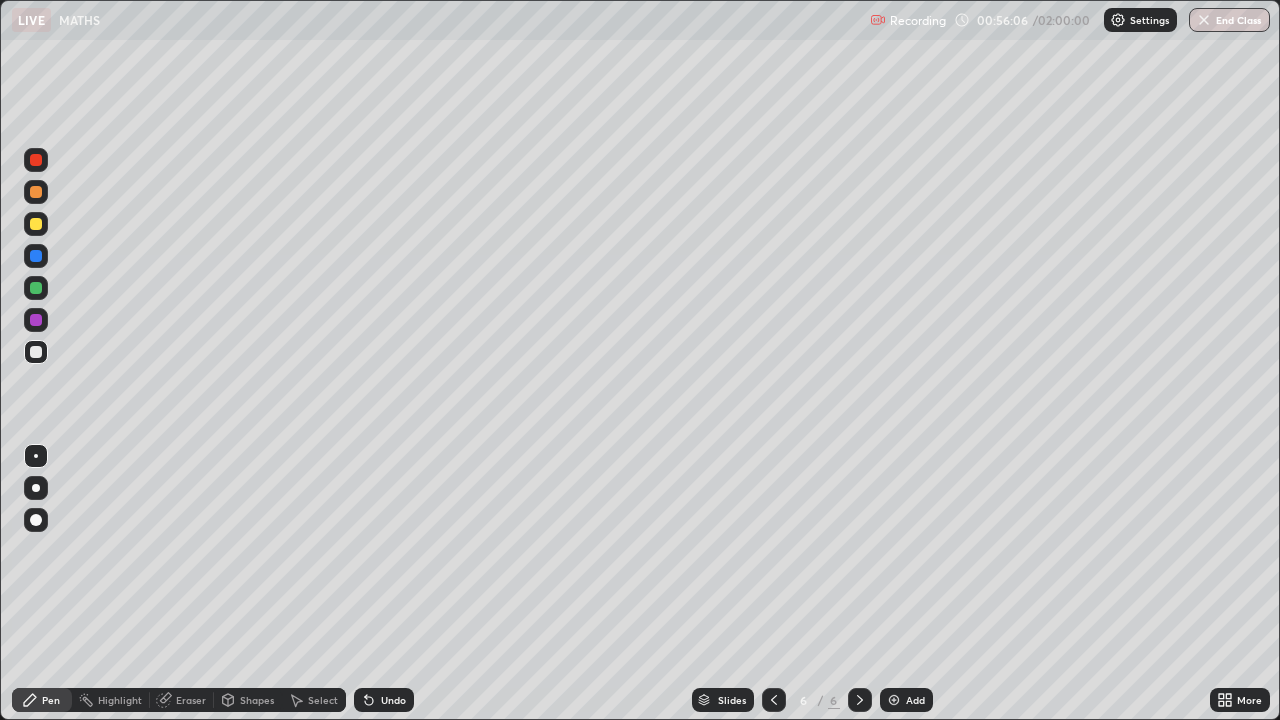 click on "Eraser" at bounding box center (191, 700) 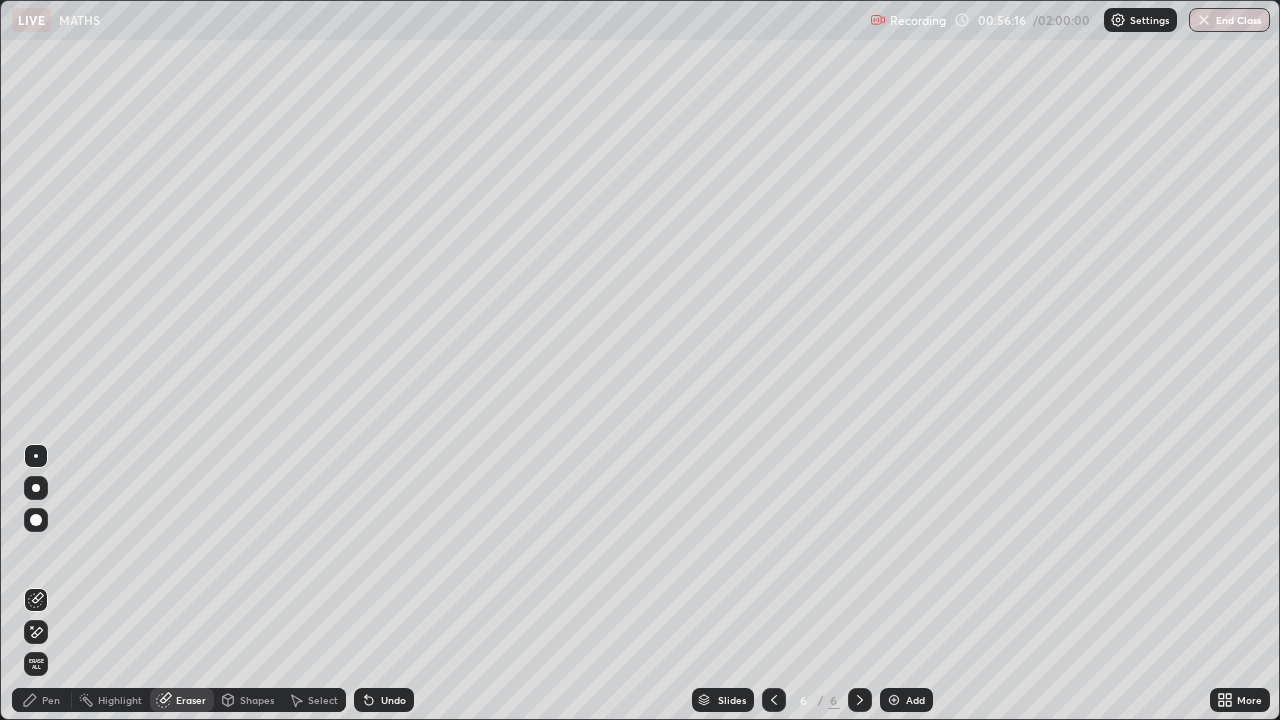 click on "Pen" at bounding box center (42, 700) 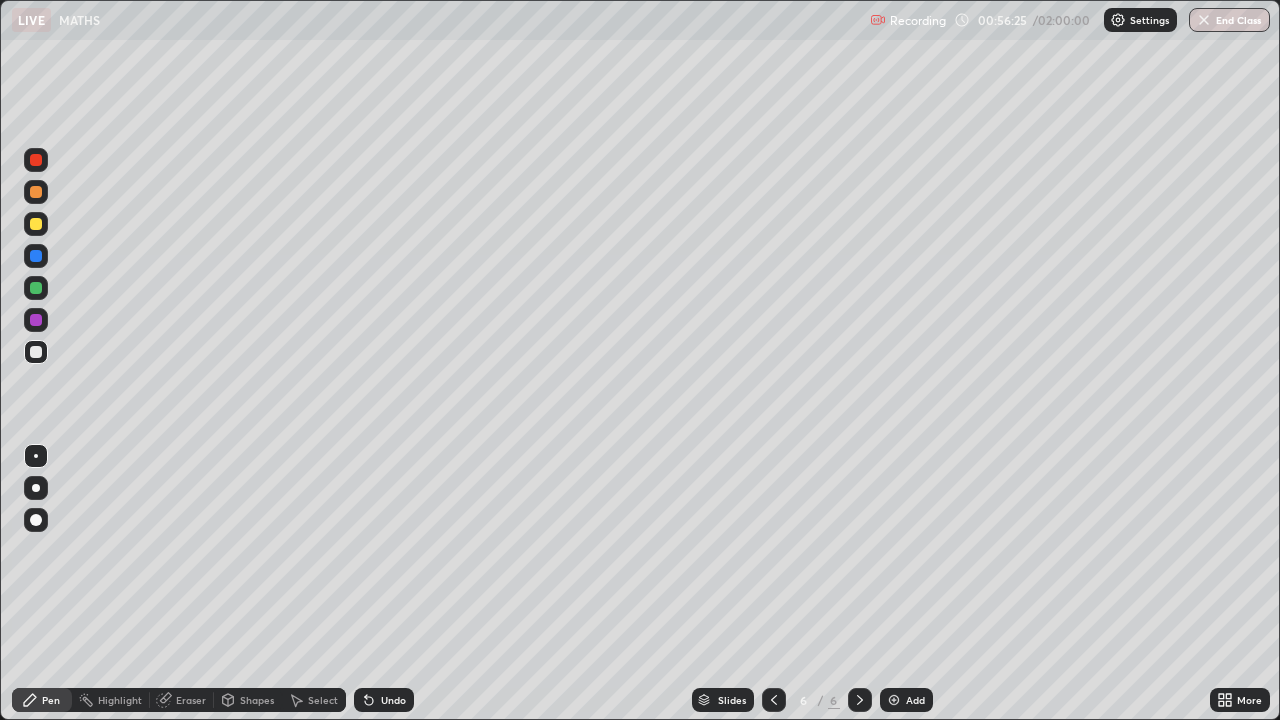 click 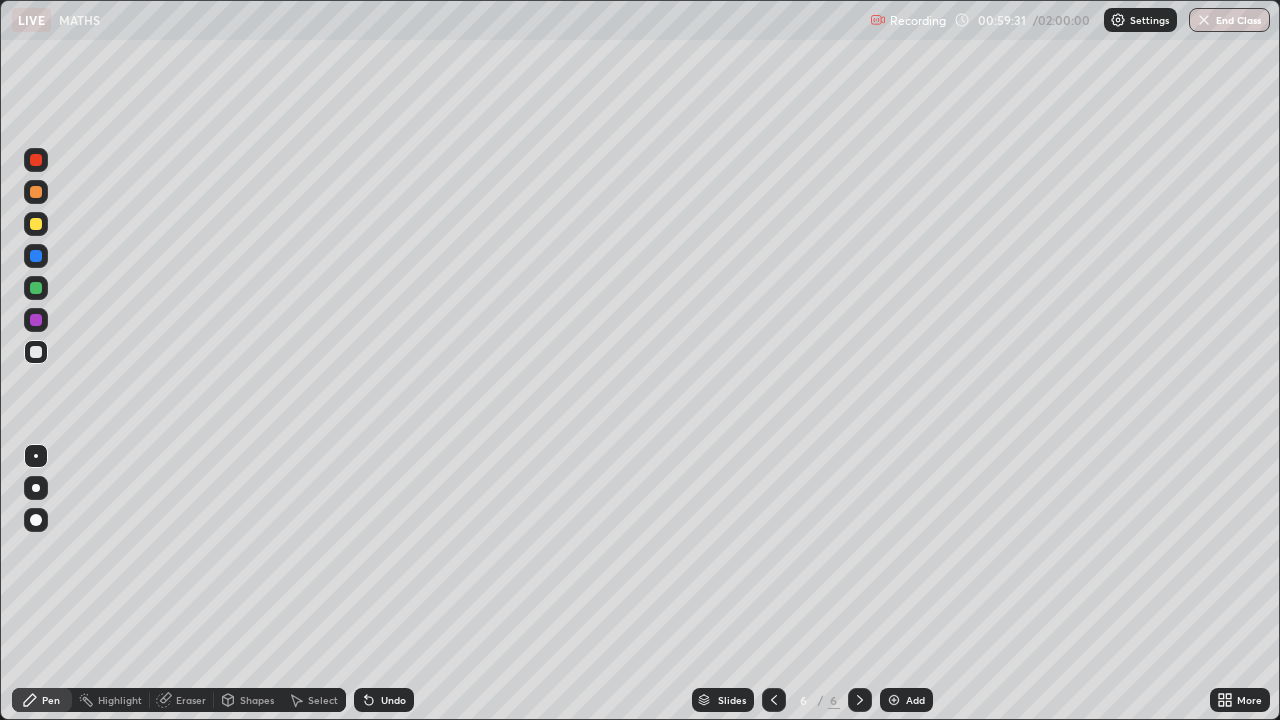 click 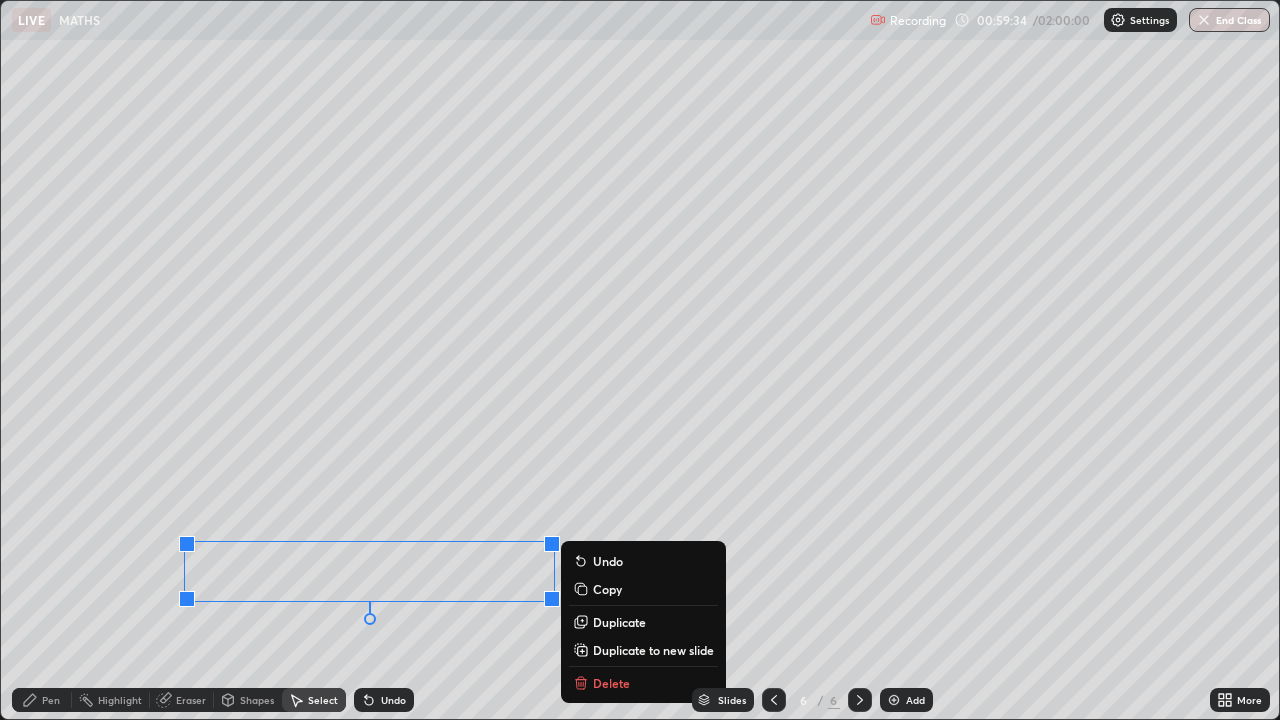 click on "Delete" at bounding box center [611, 683] 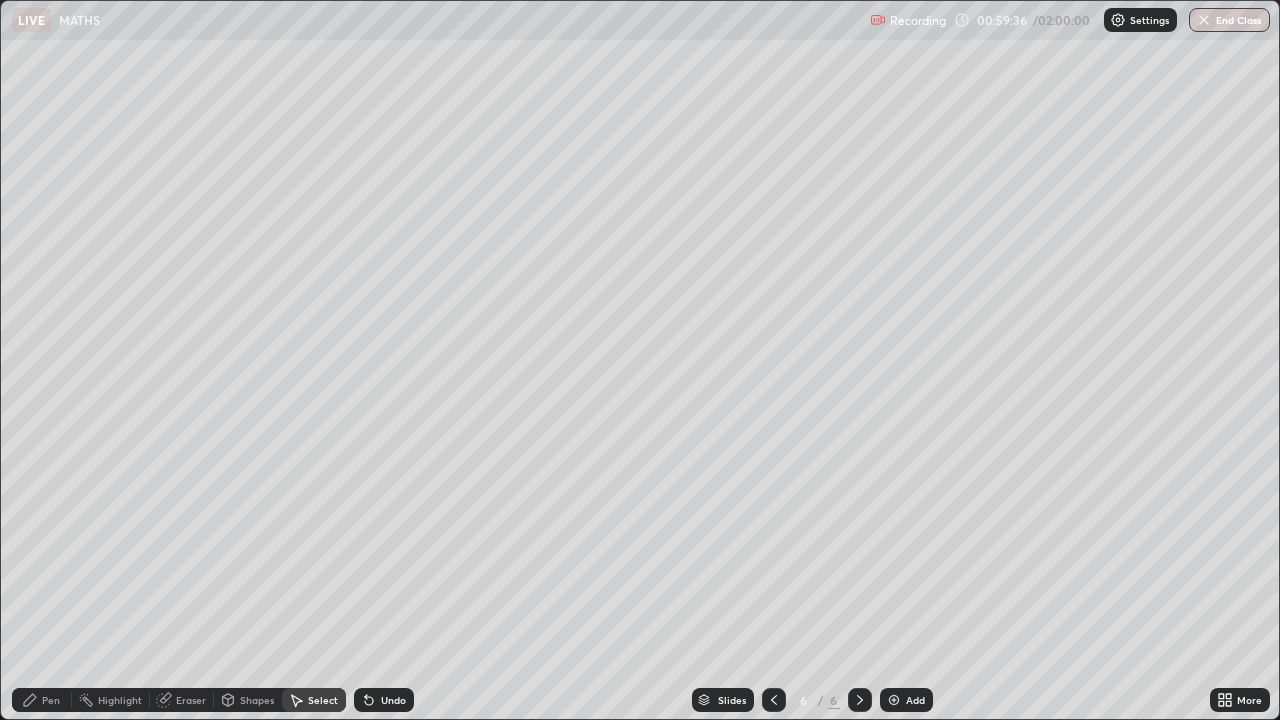 click on "Pen" at bounding box center [51, 700] 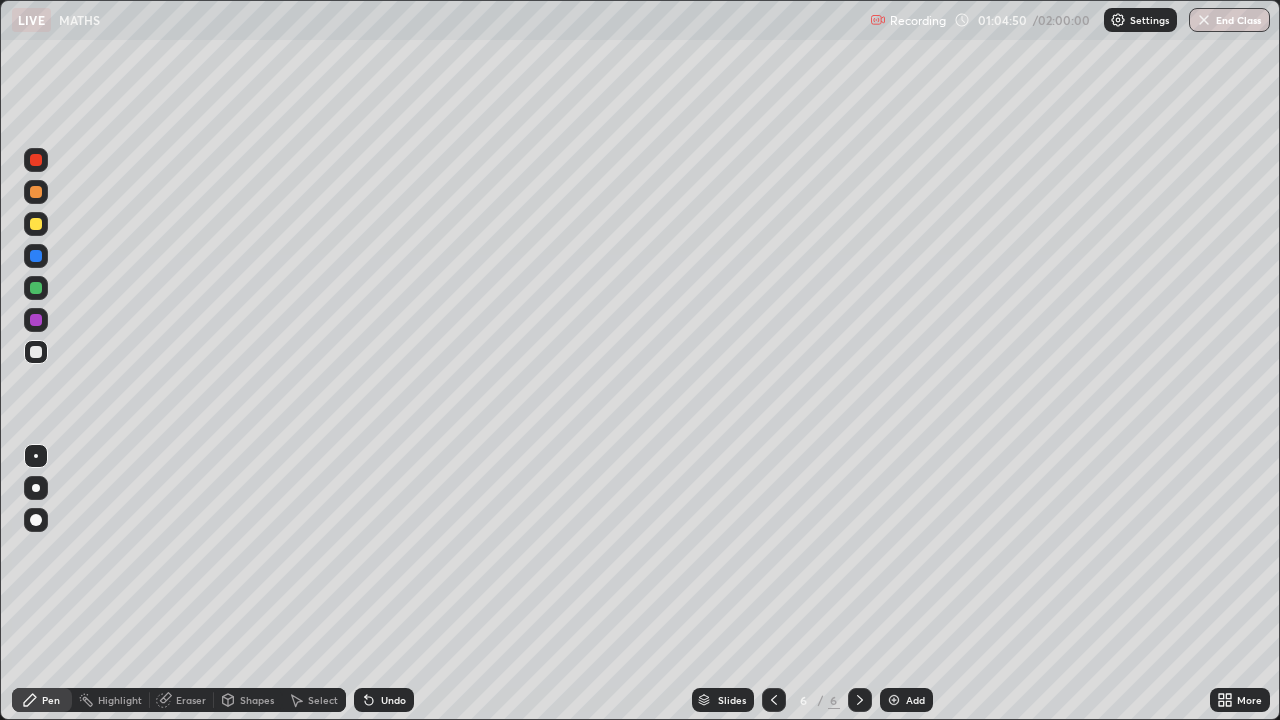click on "Select" at bounding box center [314, 700] 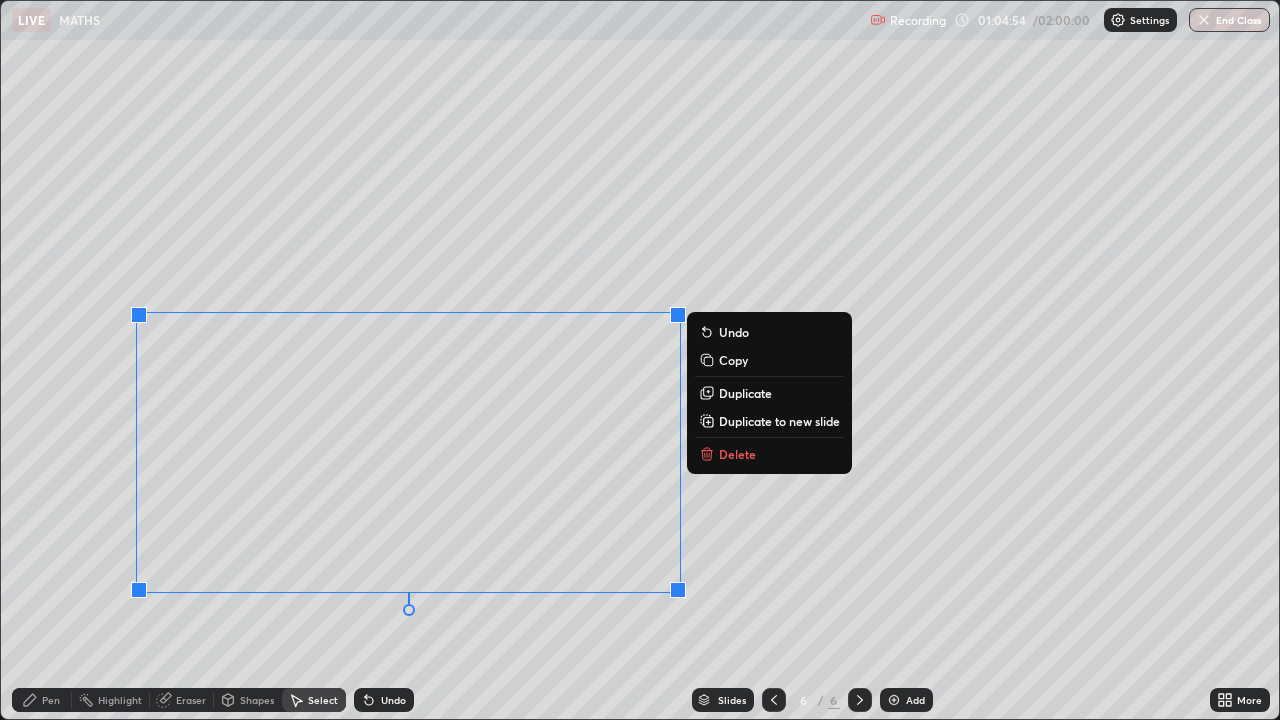 click on "Delete" at bounding box center [769, 454] 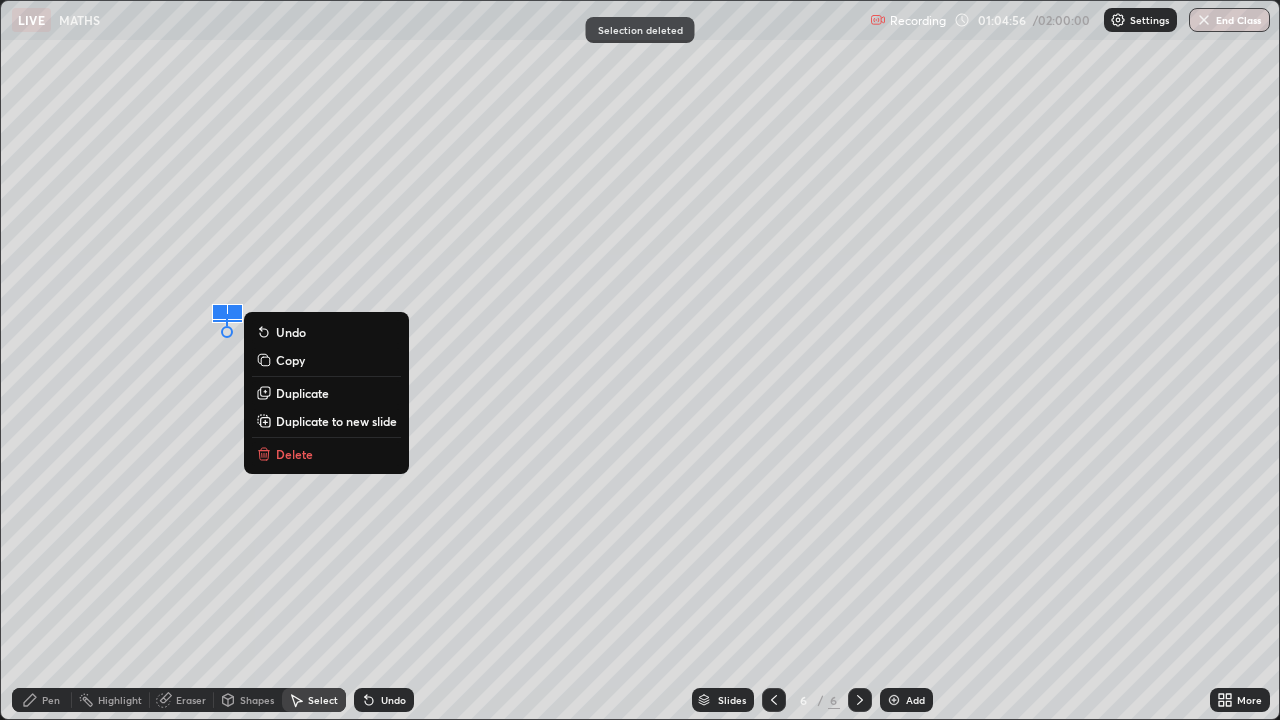 click on "Delete" at bounding box center (326, 454) 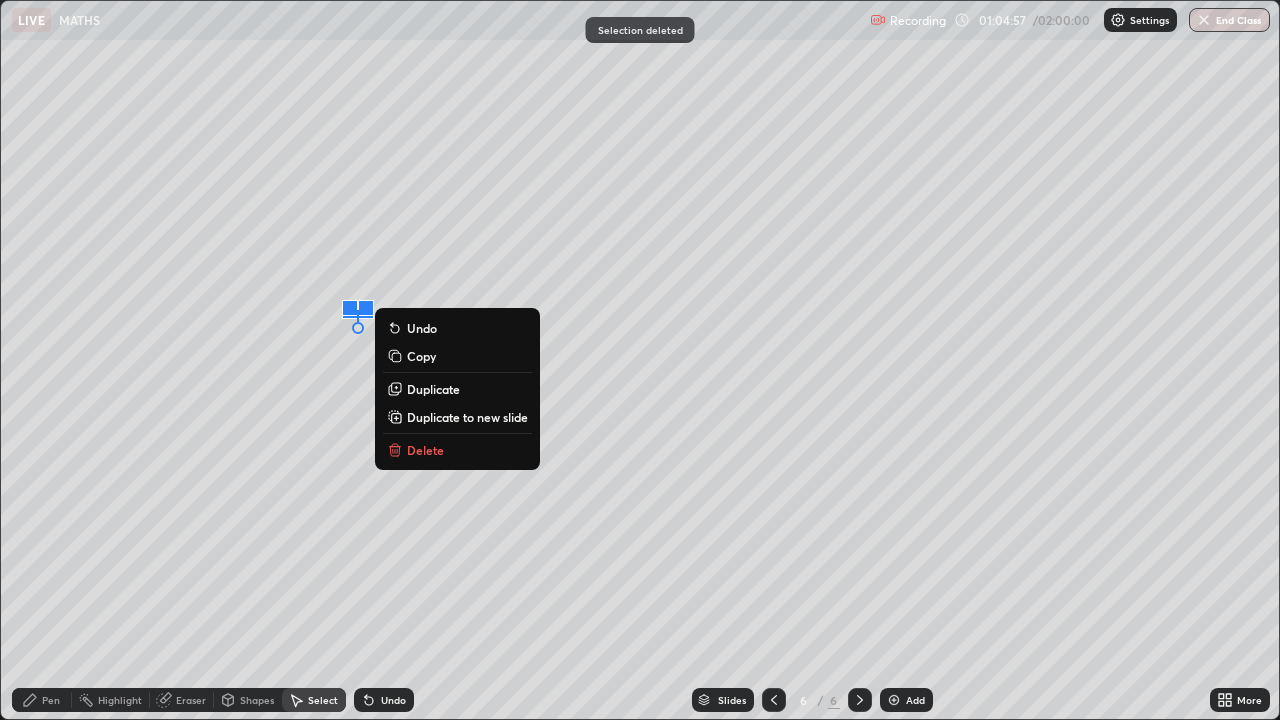 click on "Delete" at bounding box center [425, 450] 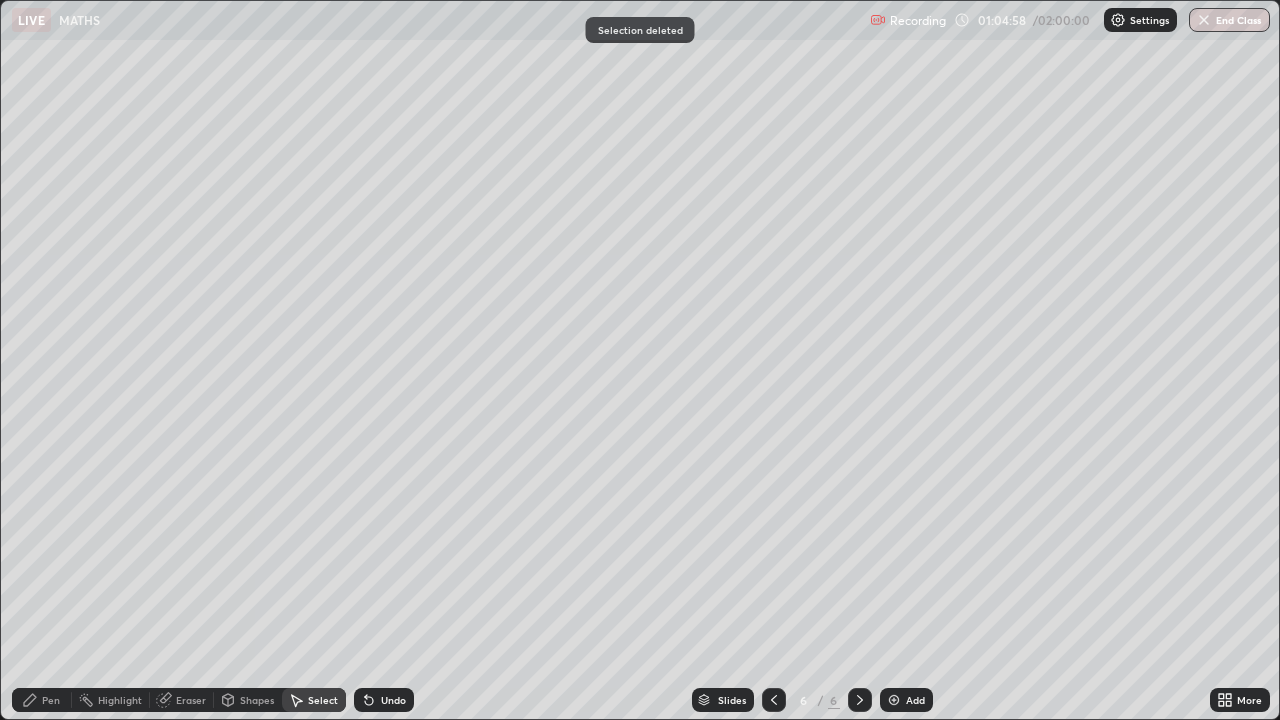 click on "Pen" at bounding box center (51, 700) 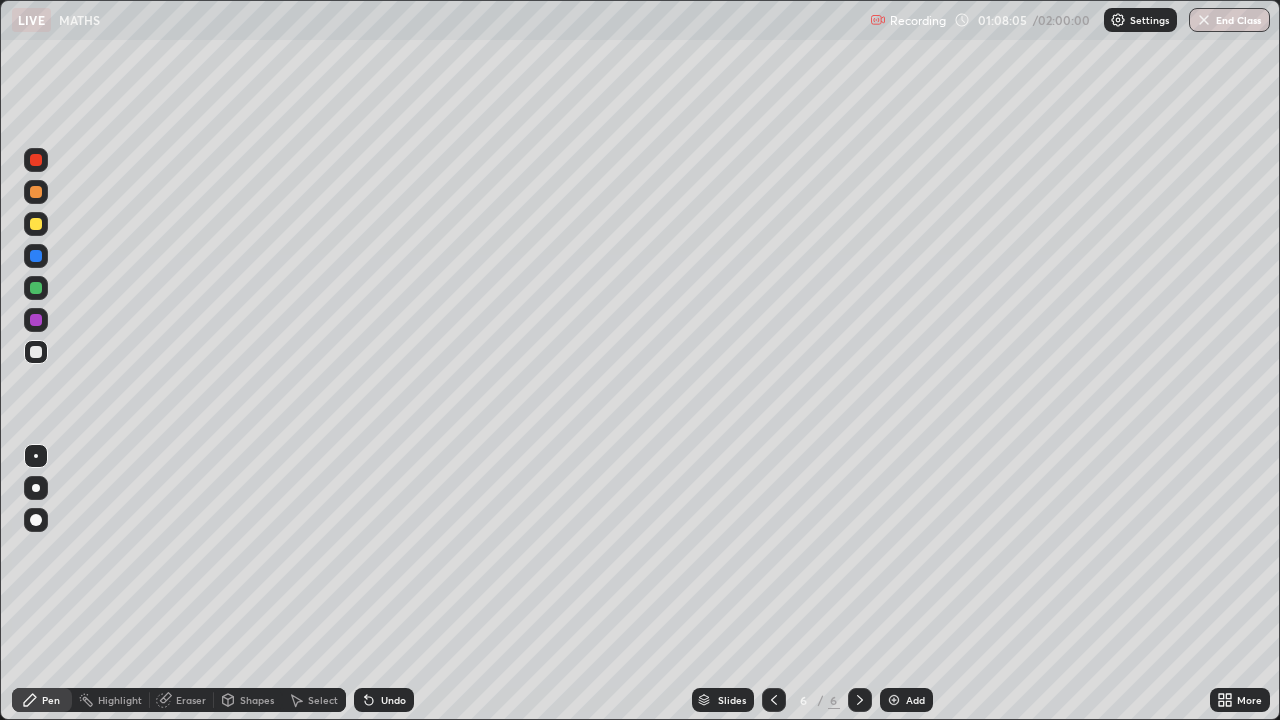 click on "Undo" at bounding box center [393, 700] 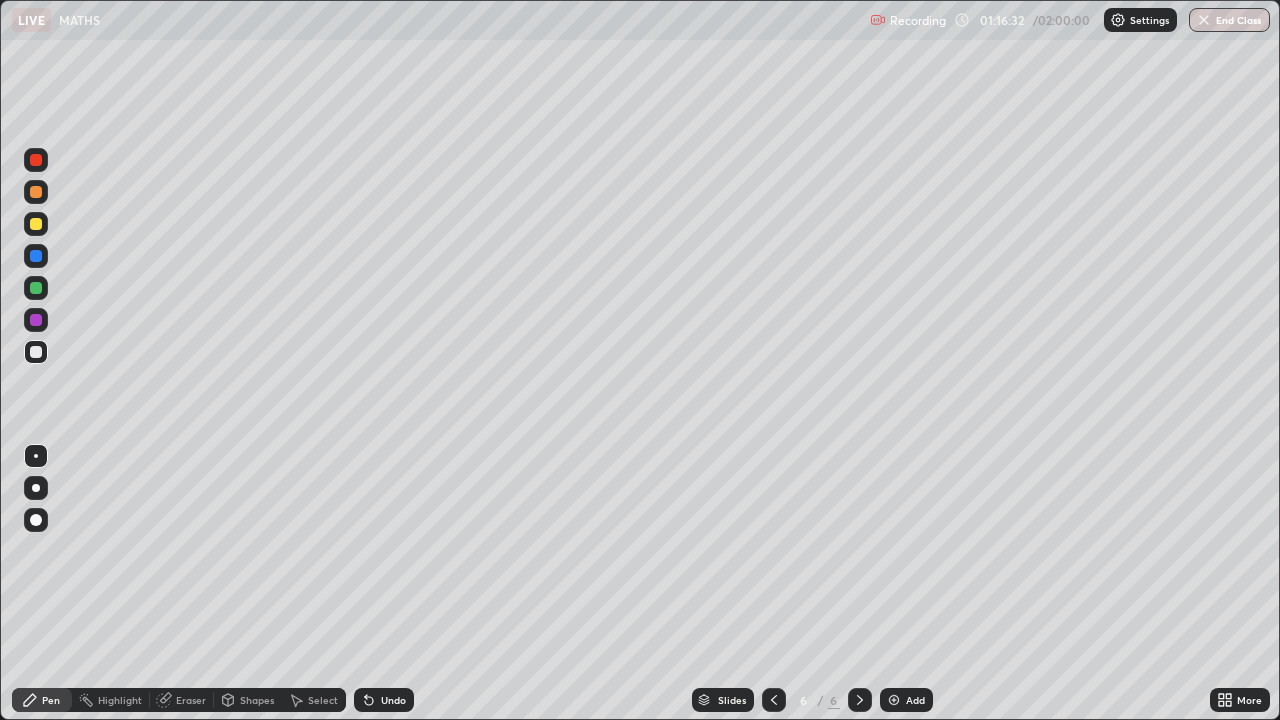 click on "Select" at bounding box center (323, 700) 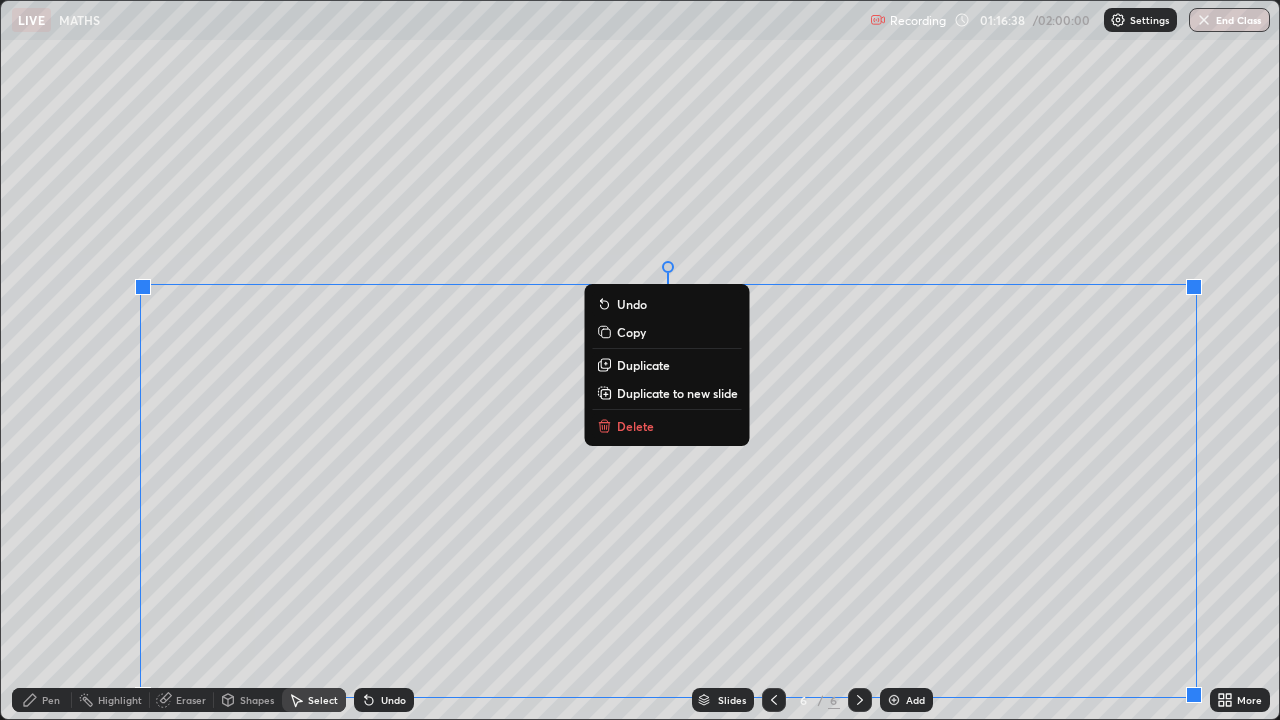 click on "Delete" at bounding box center (667, 426) 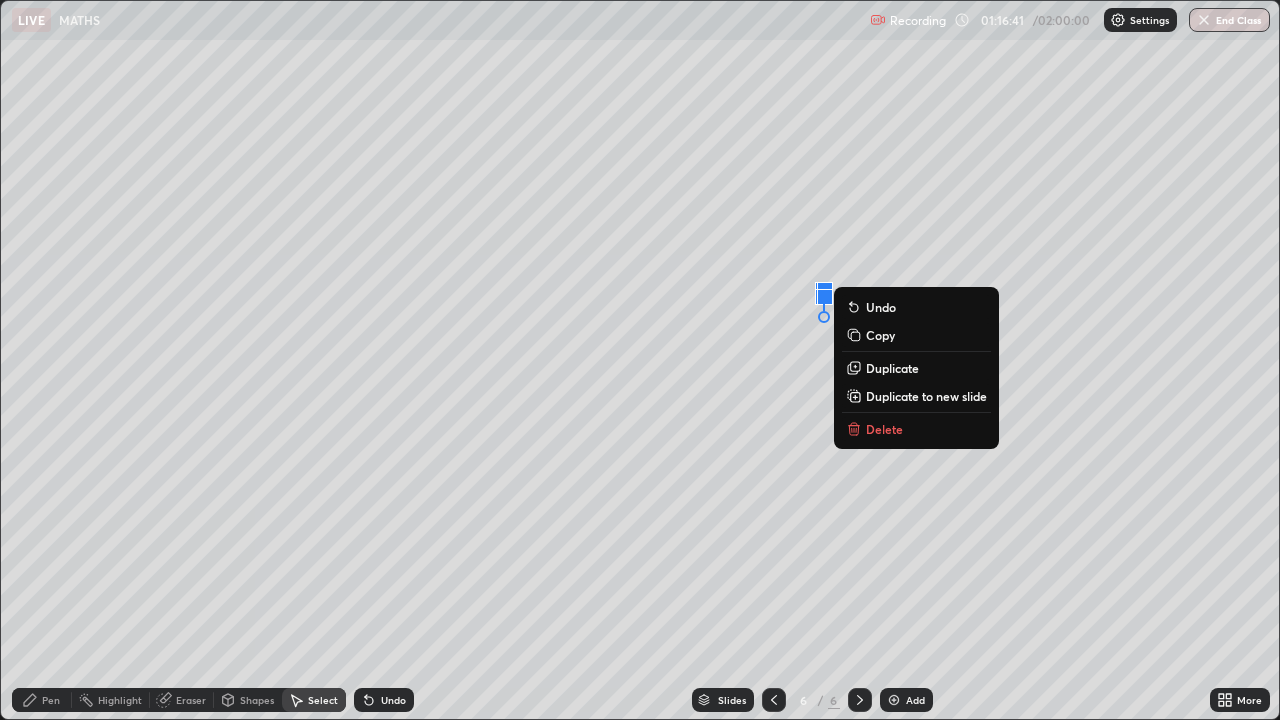 click on "Delete" at bounding box center (916, 429) 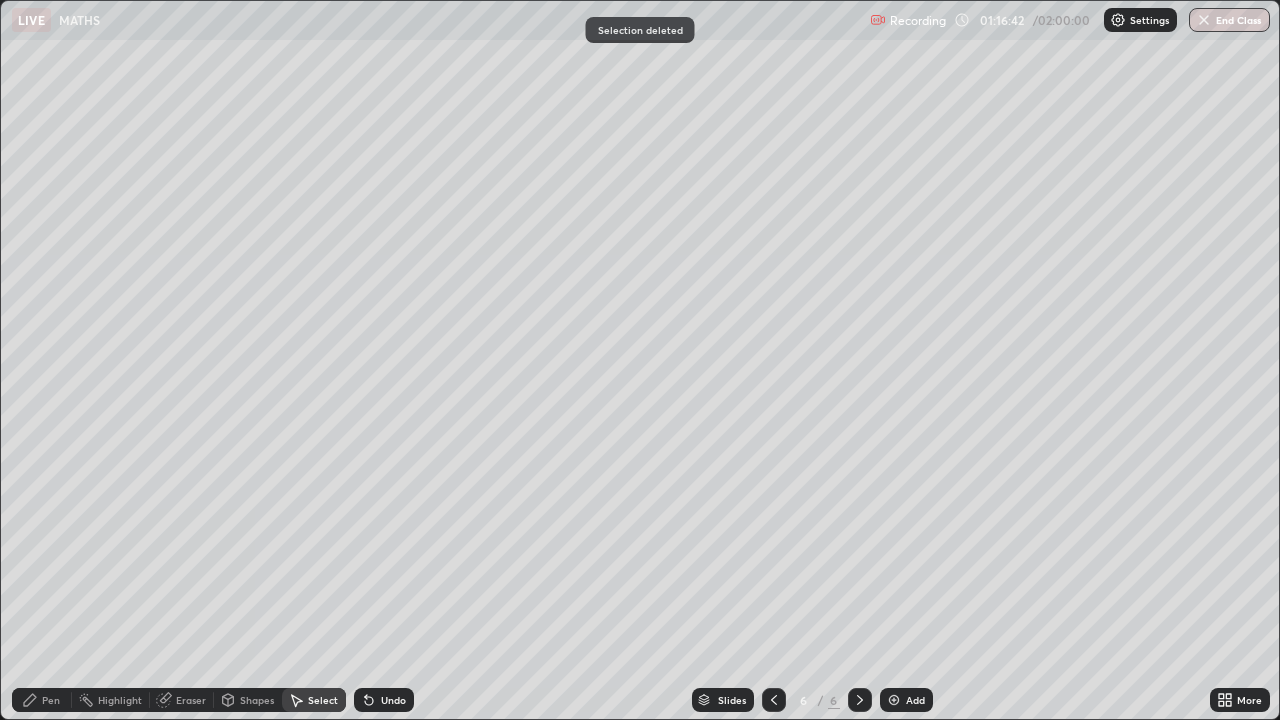 click on "Pen" at bounding box center [51, 700] 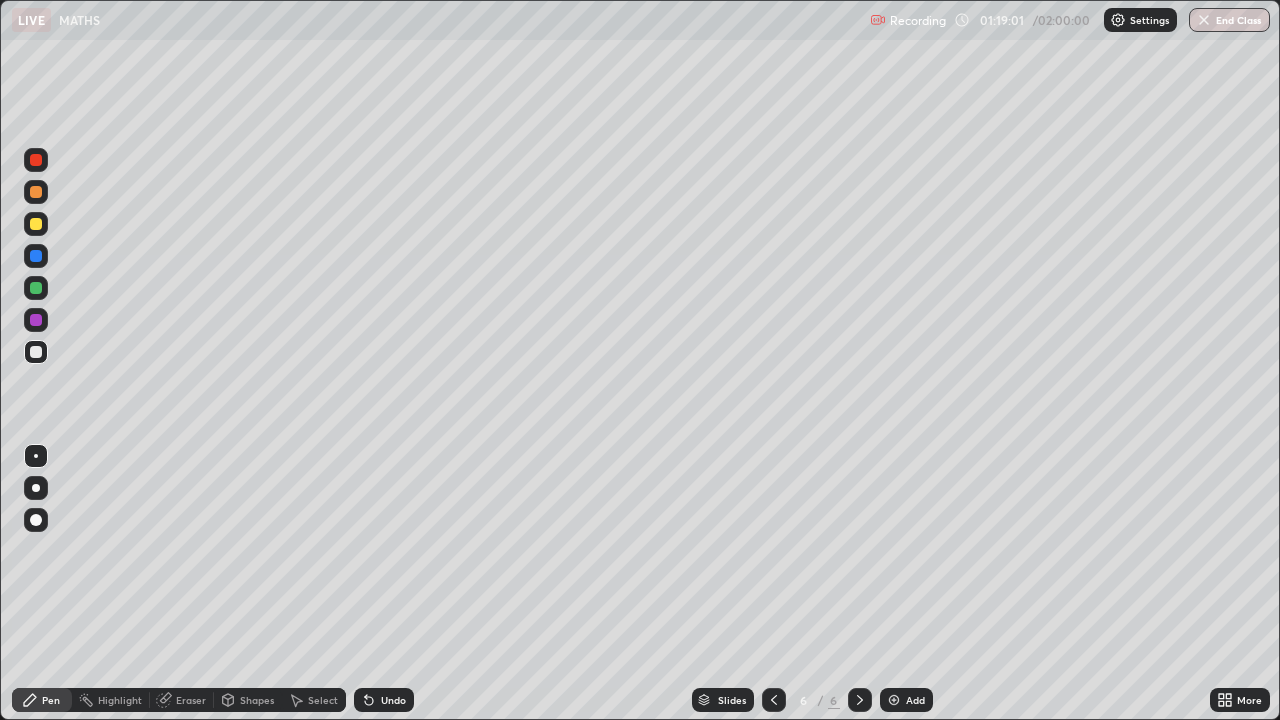 click on "Undo" at bounding box center (393, 700) 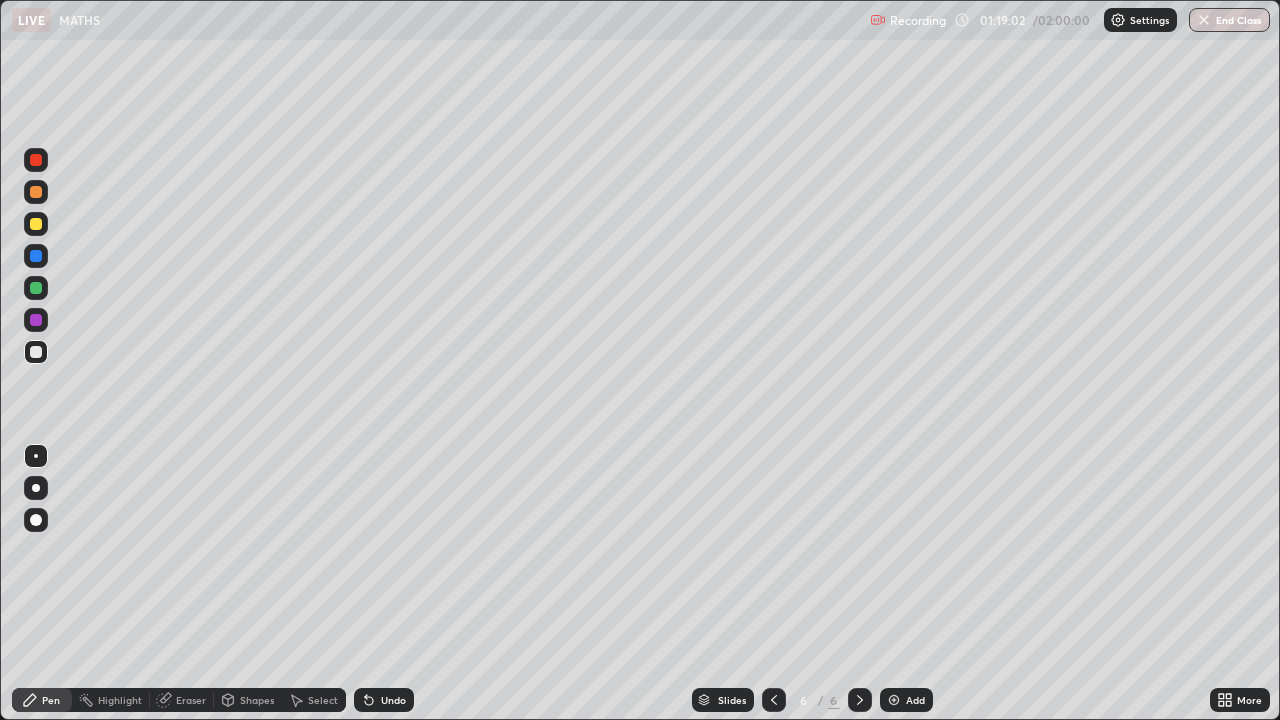 click on "Undo" at bounding box center [393, 700] 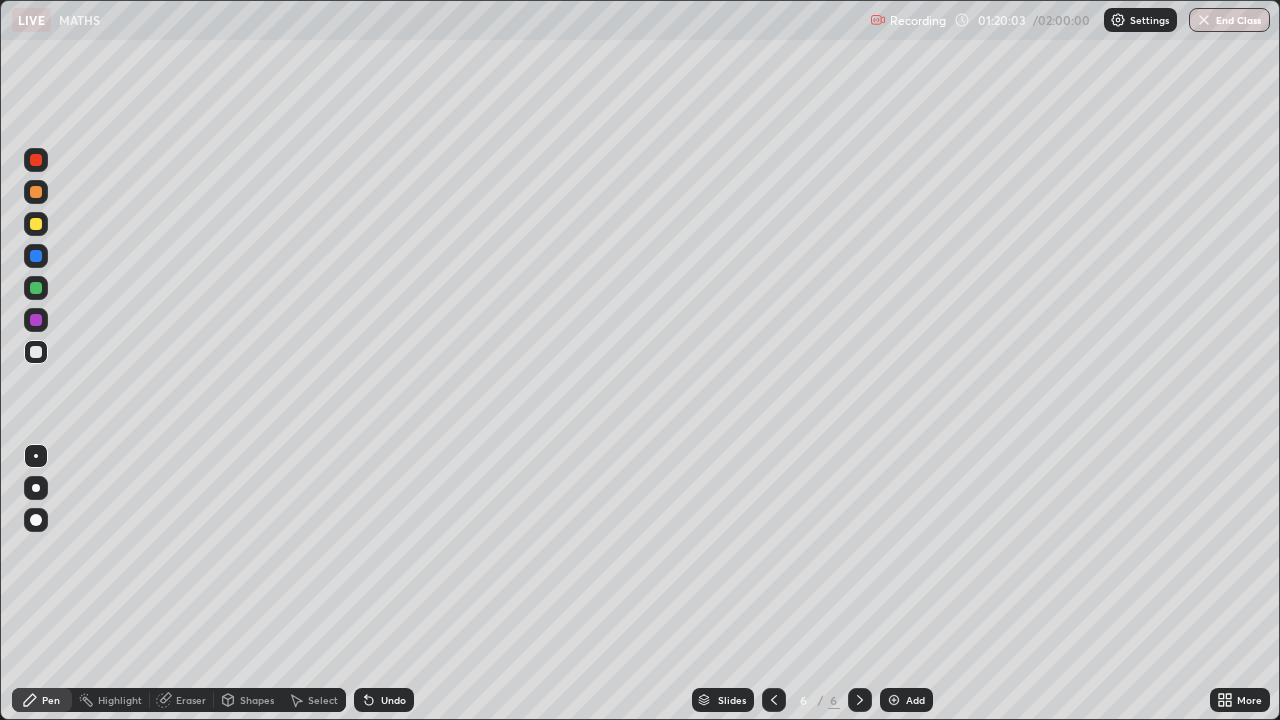 click on "Eraser" at bounding box center [191, 700] 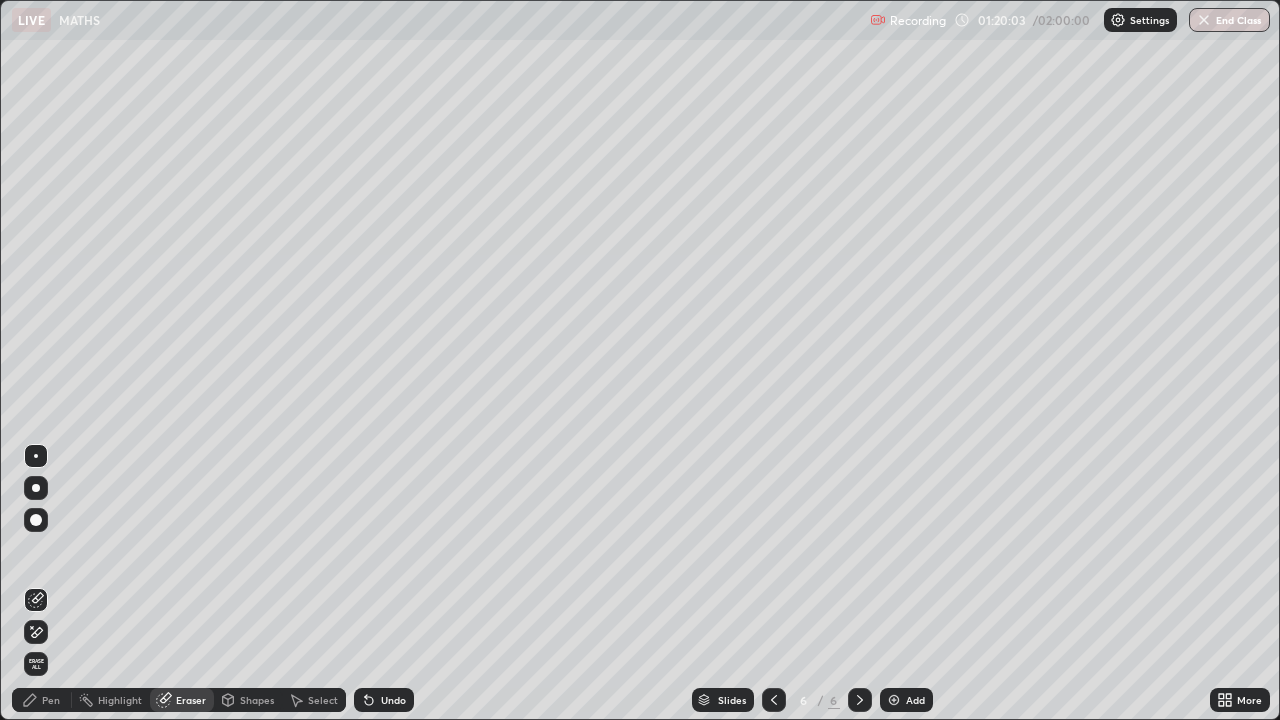 click on "Eraser" at bounding box center [191, 700] 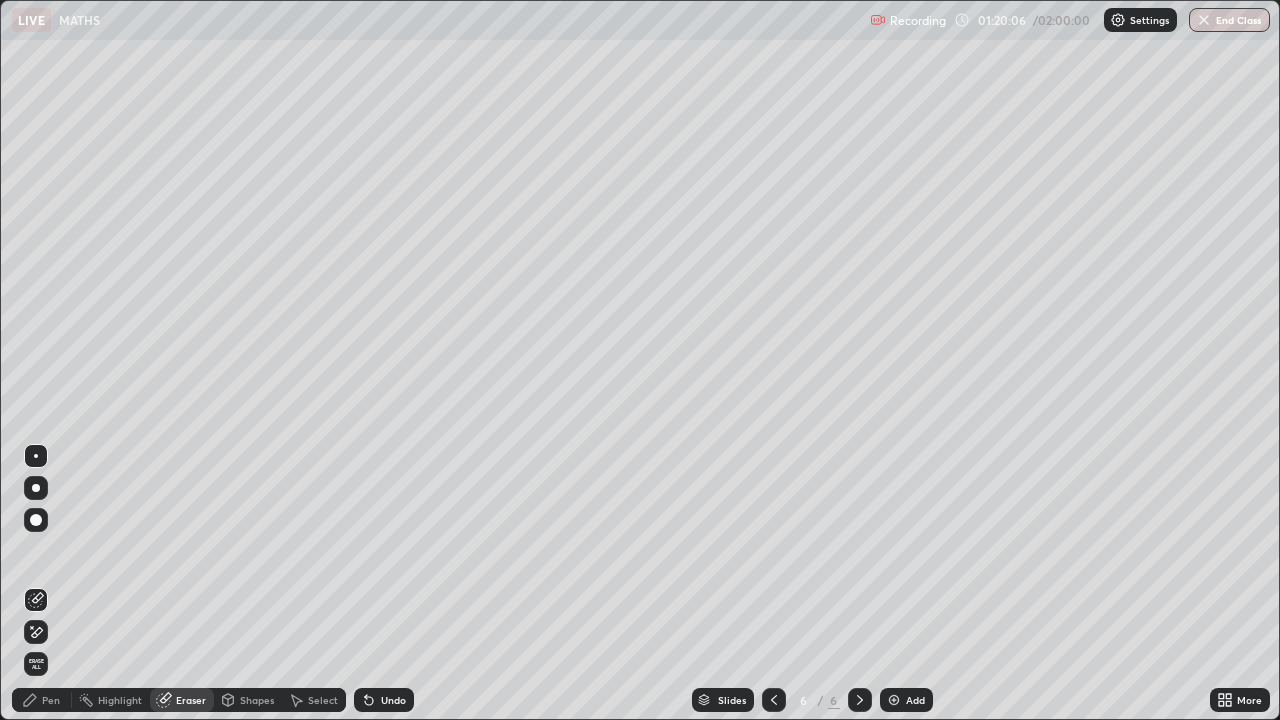 click 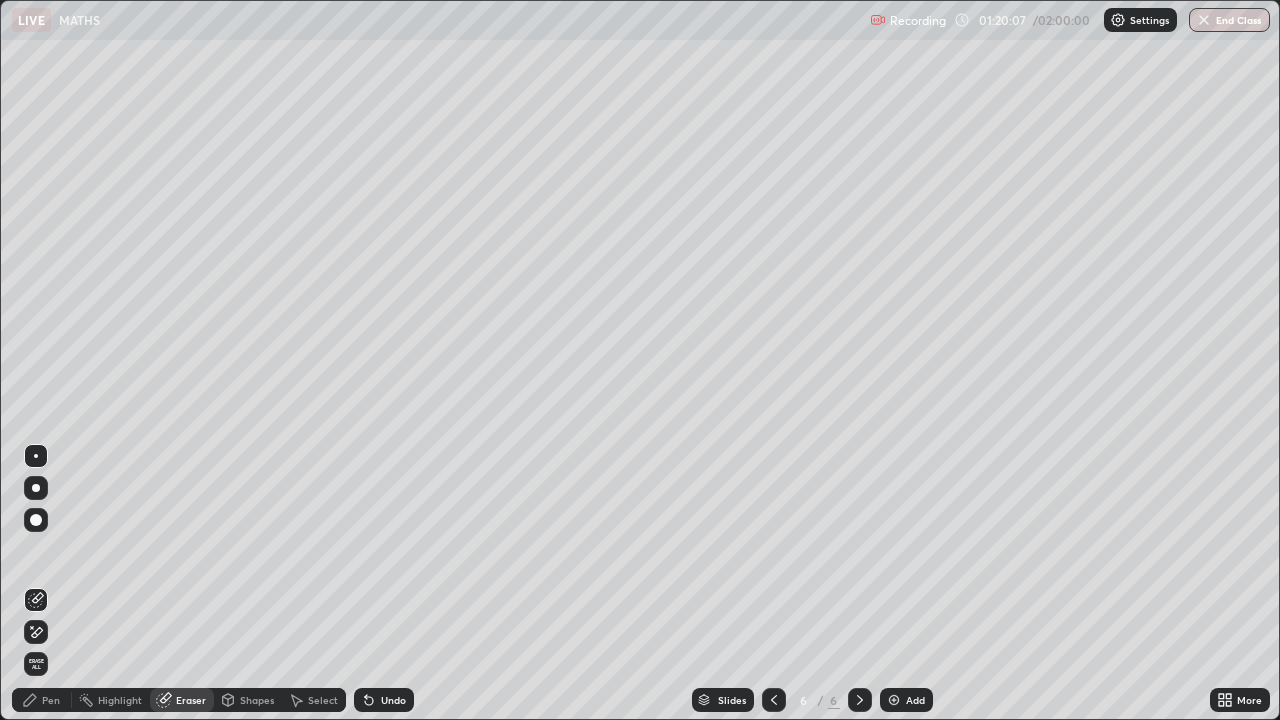 click 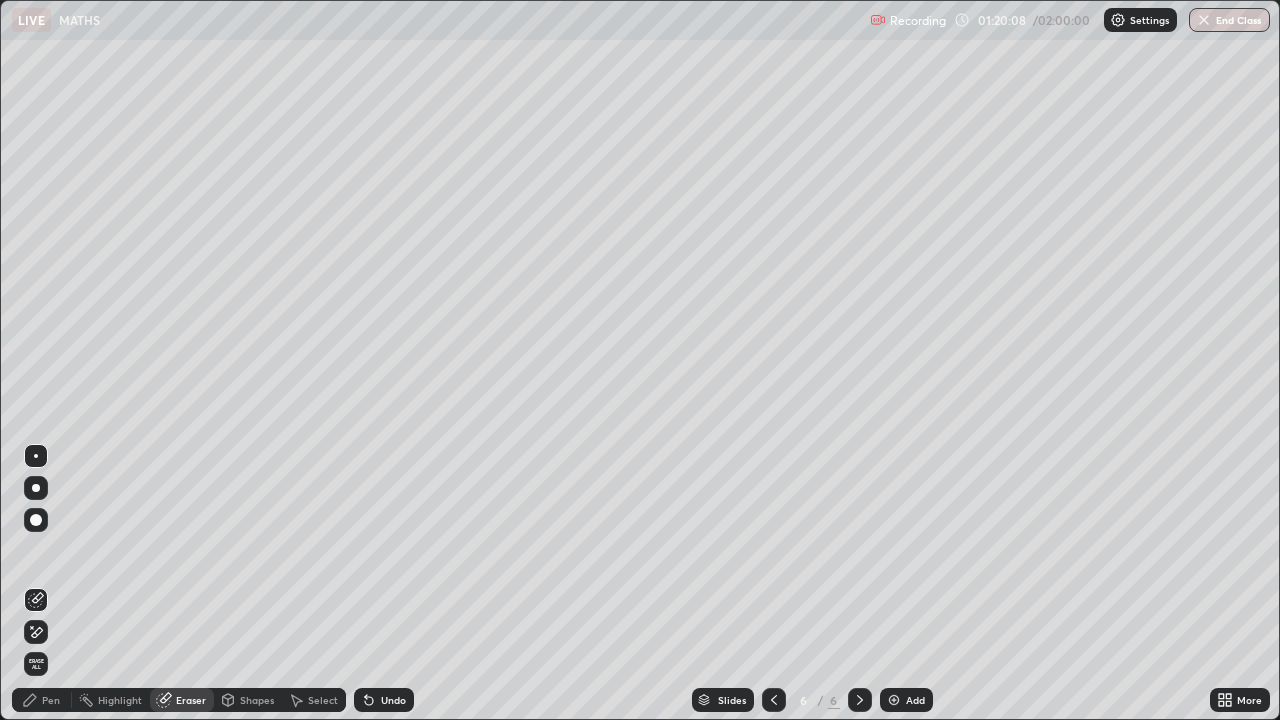 click on "Undo" at bounding box center (393, 700) 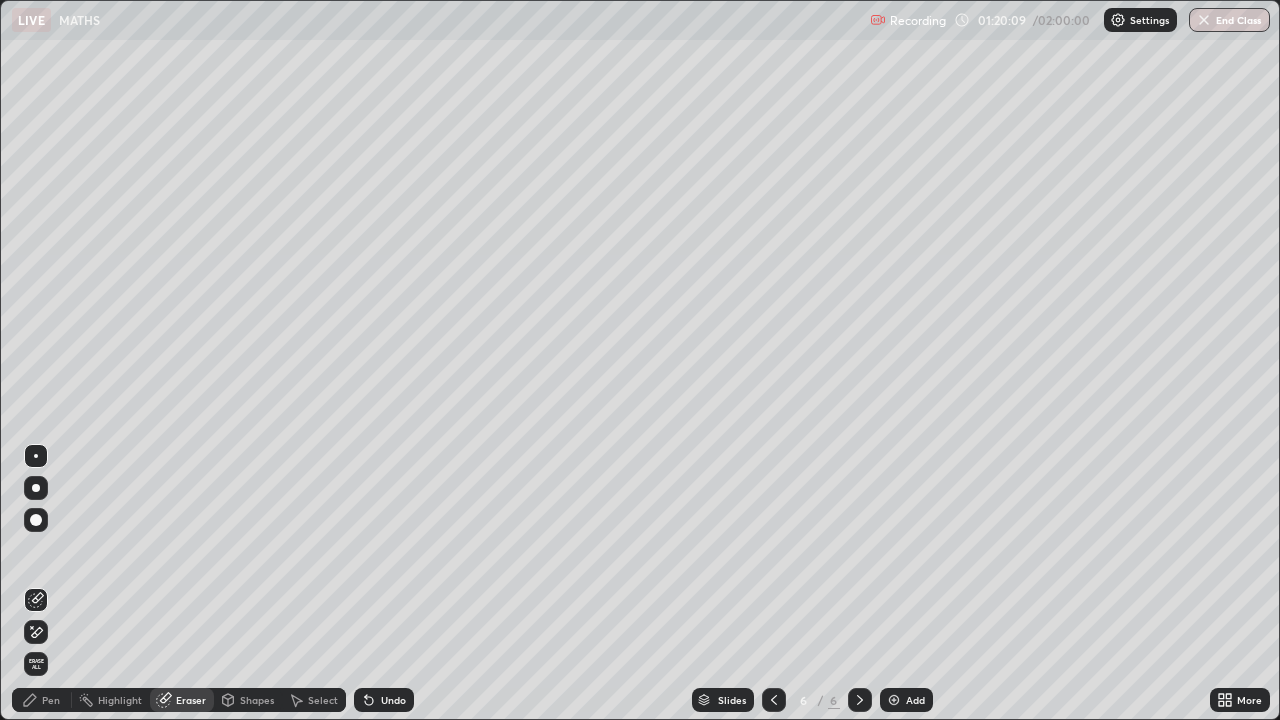 click on "Undo" at bounding box center [384, 700] 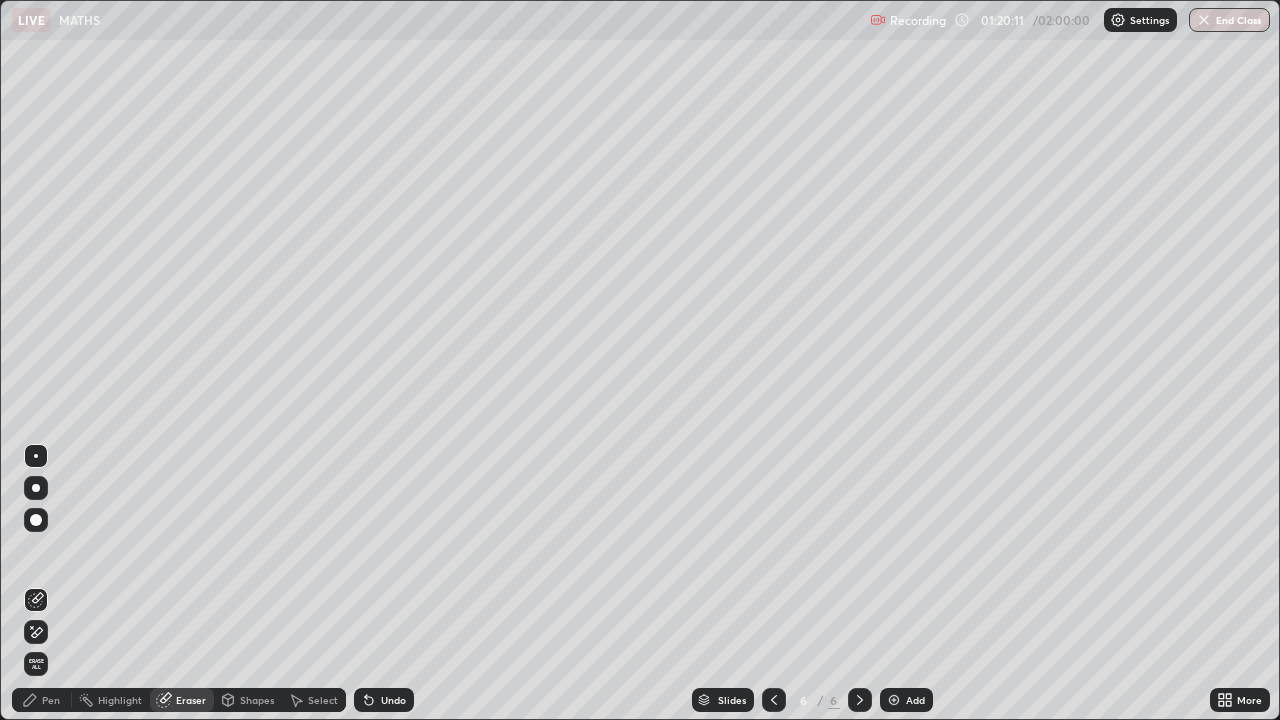 click on "Pen" at bounding box center (51, 700) 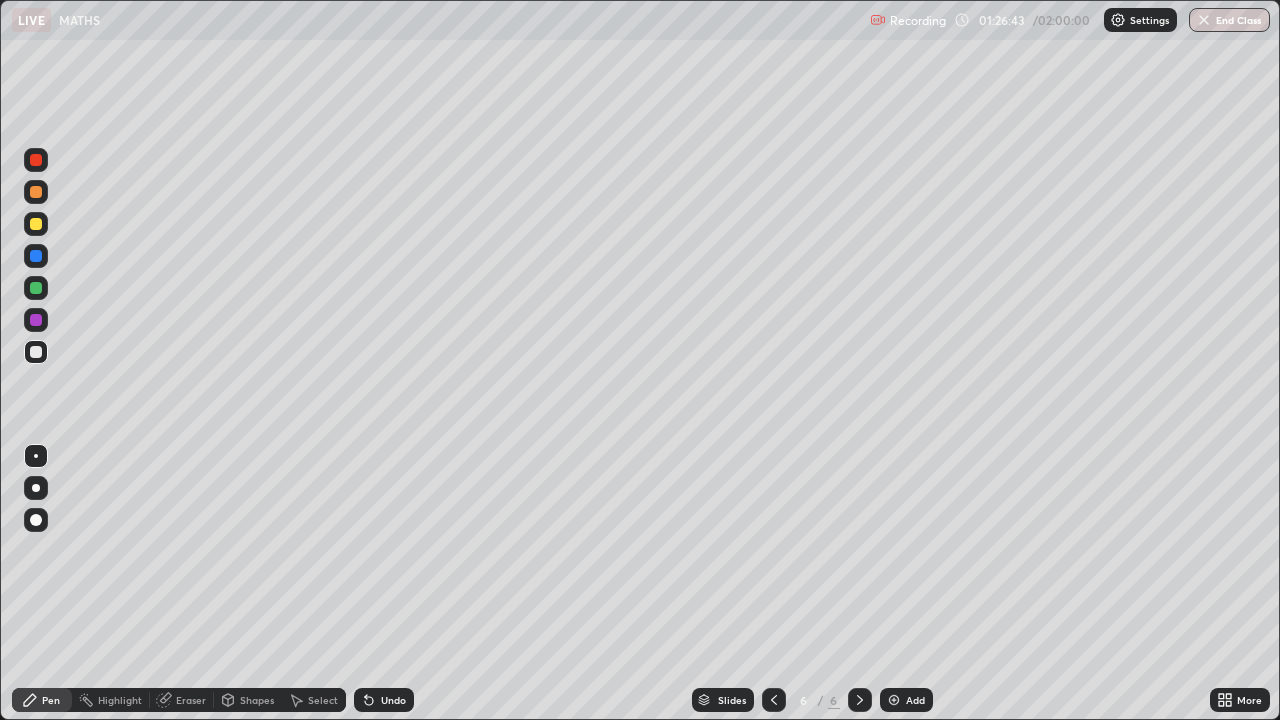click on "Add" at bounding box center (915, 700) 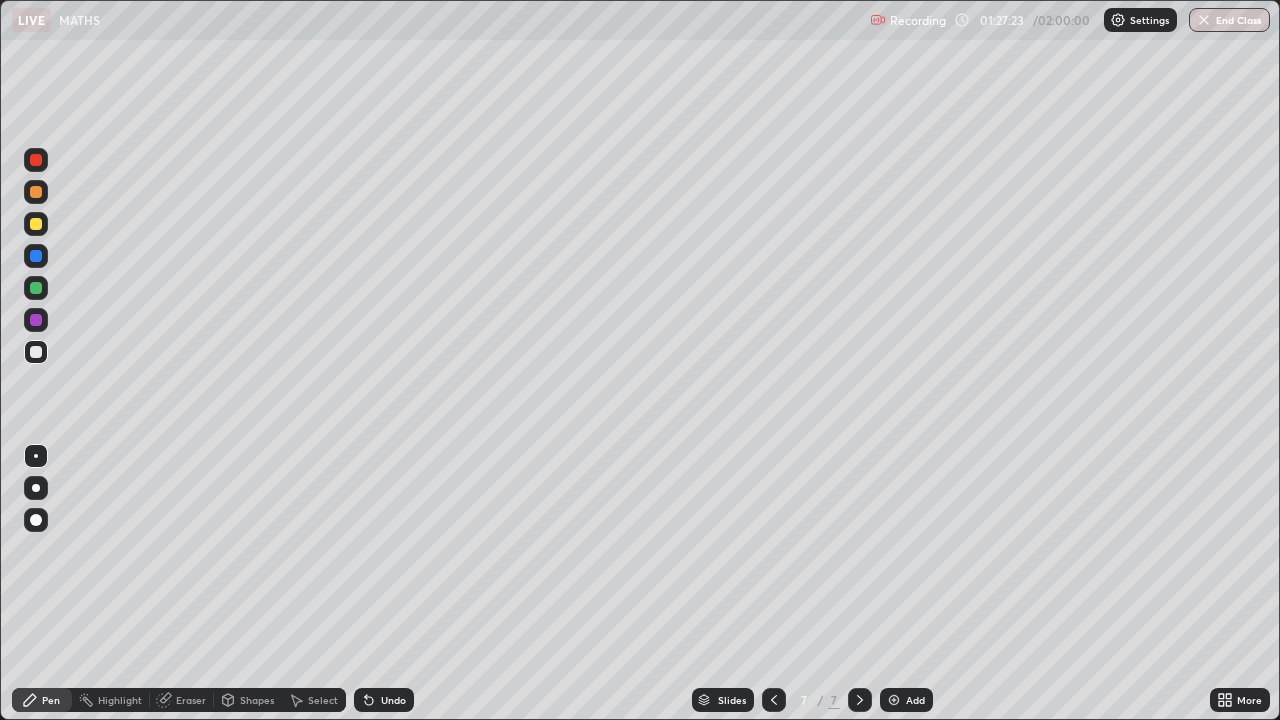 click 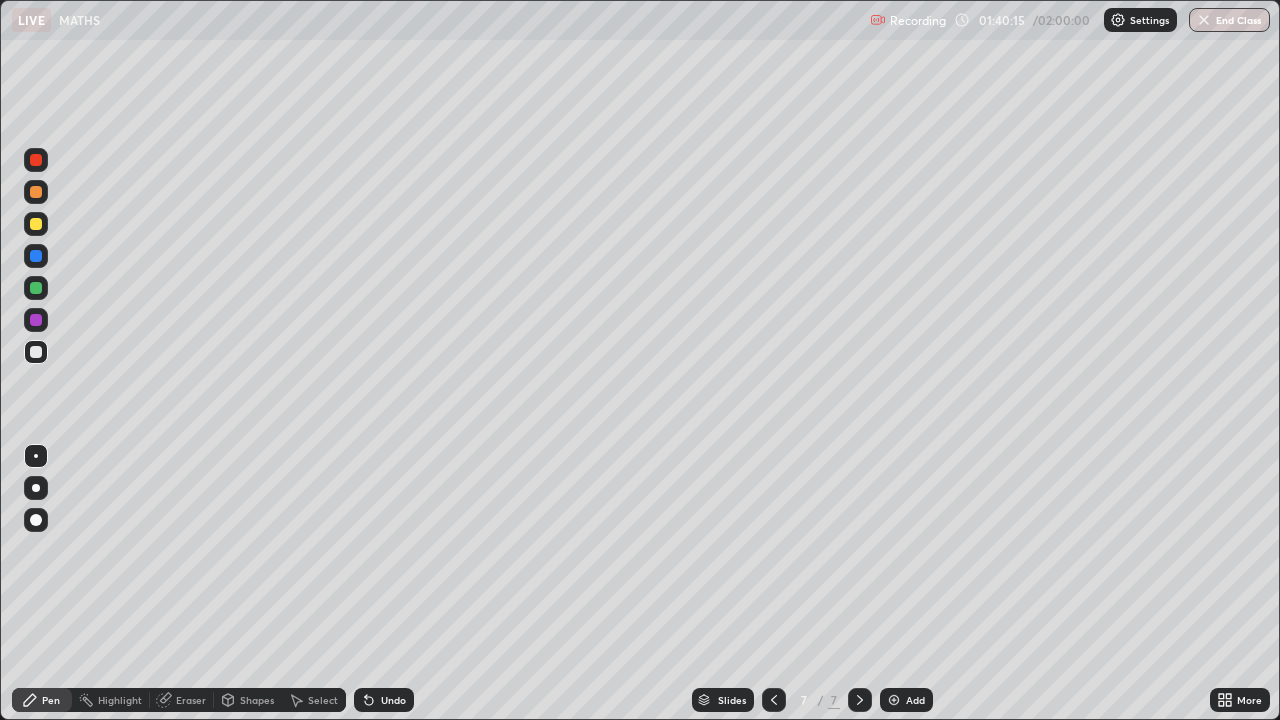 click on "Add" at bounding box center [915, 700] 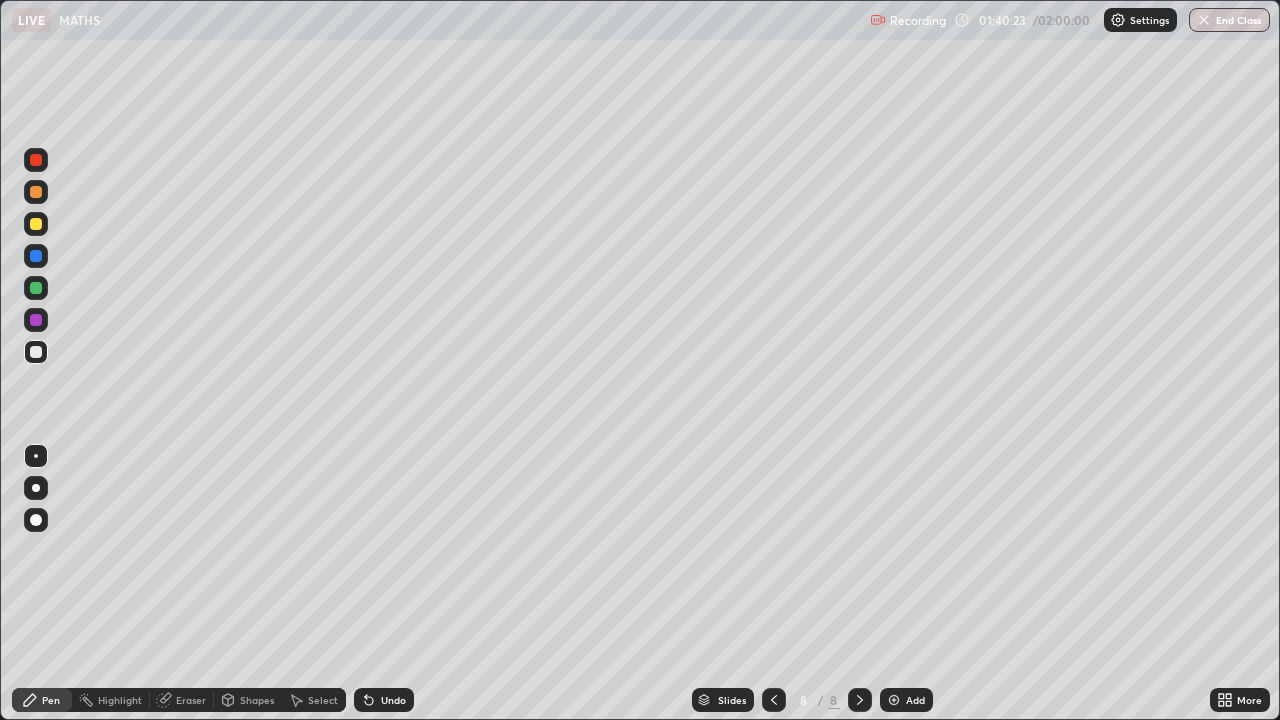 click 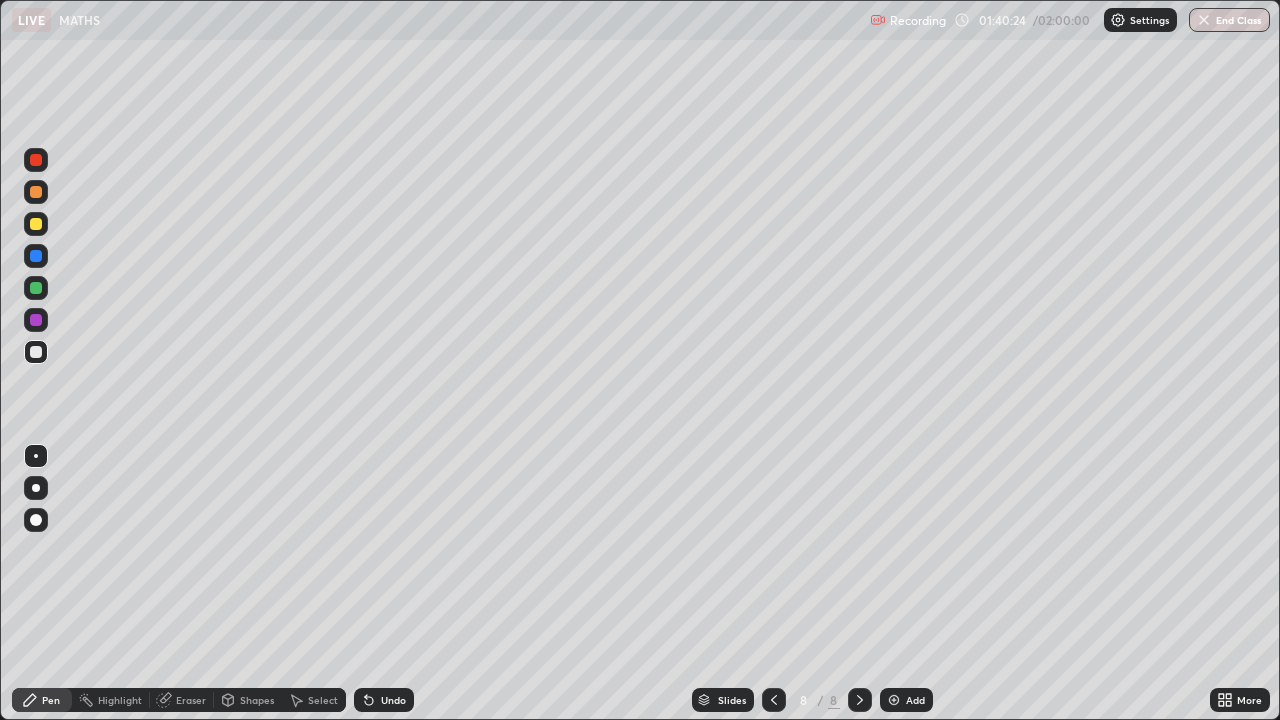 click 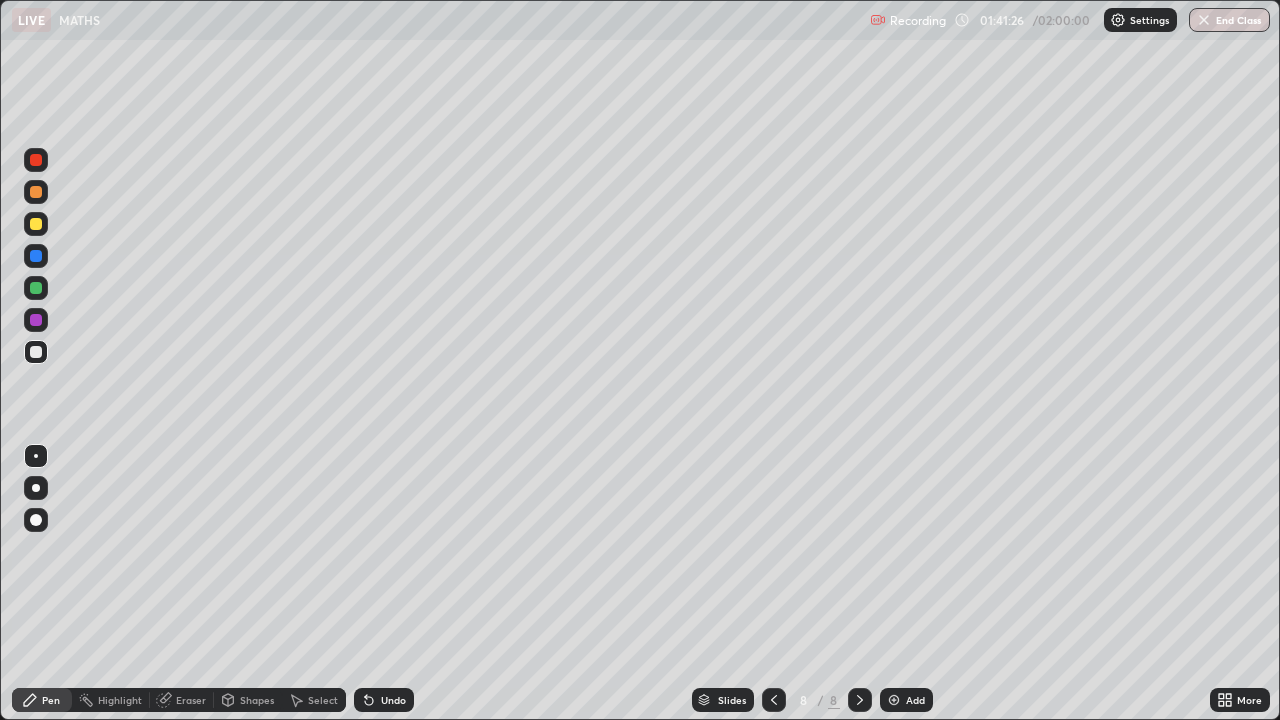 click 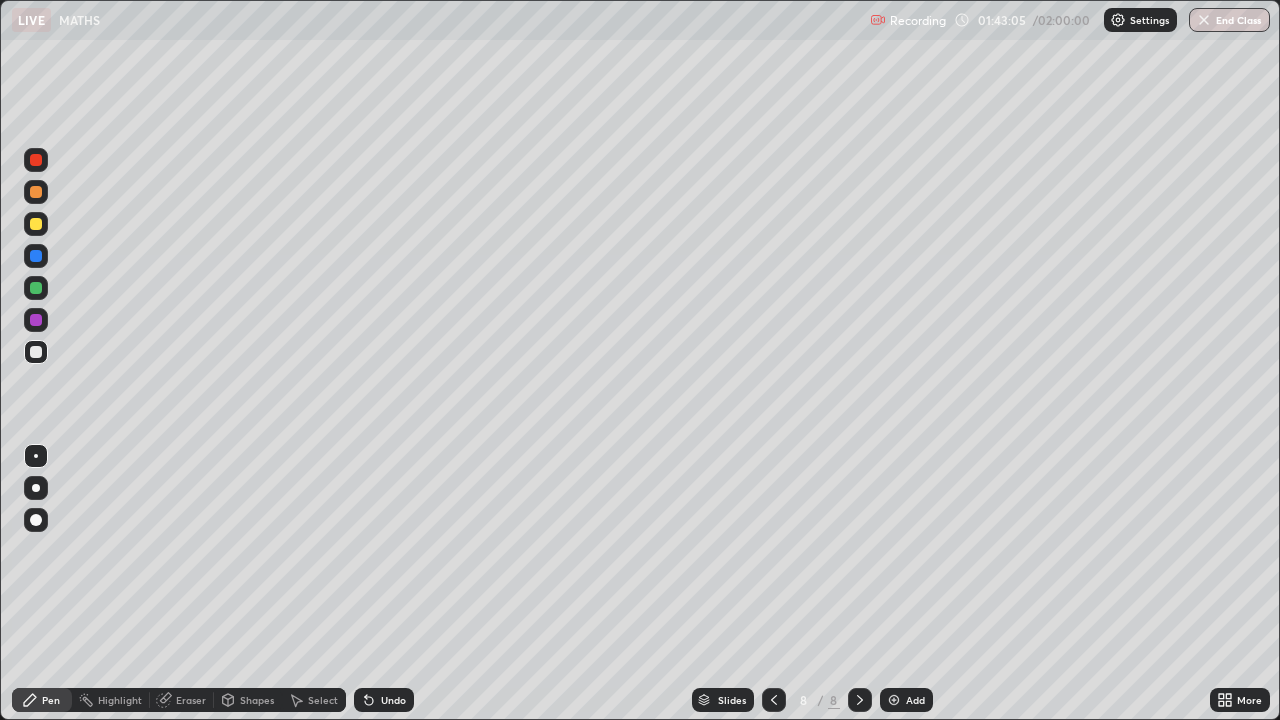 click on "Undo" at bounding box center (393, 700) 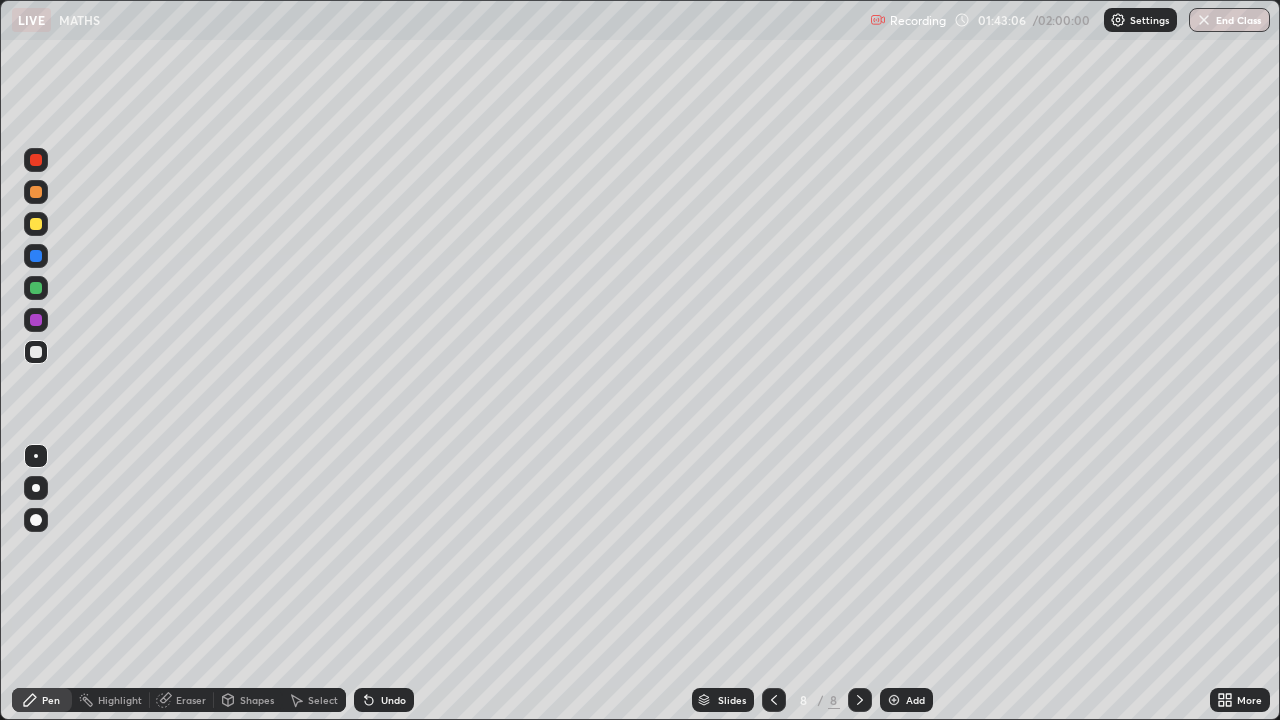 click on "Undo" at bounding box center [393, 700] 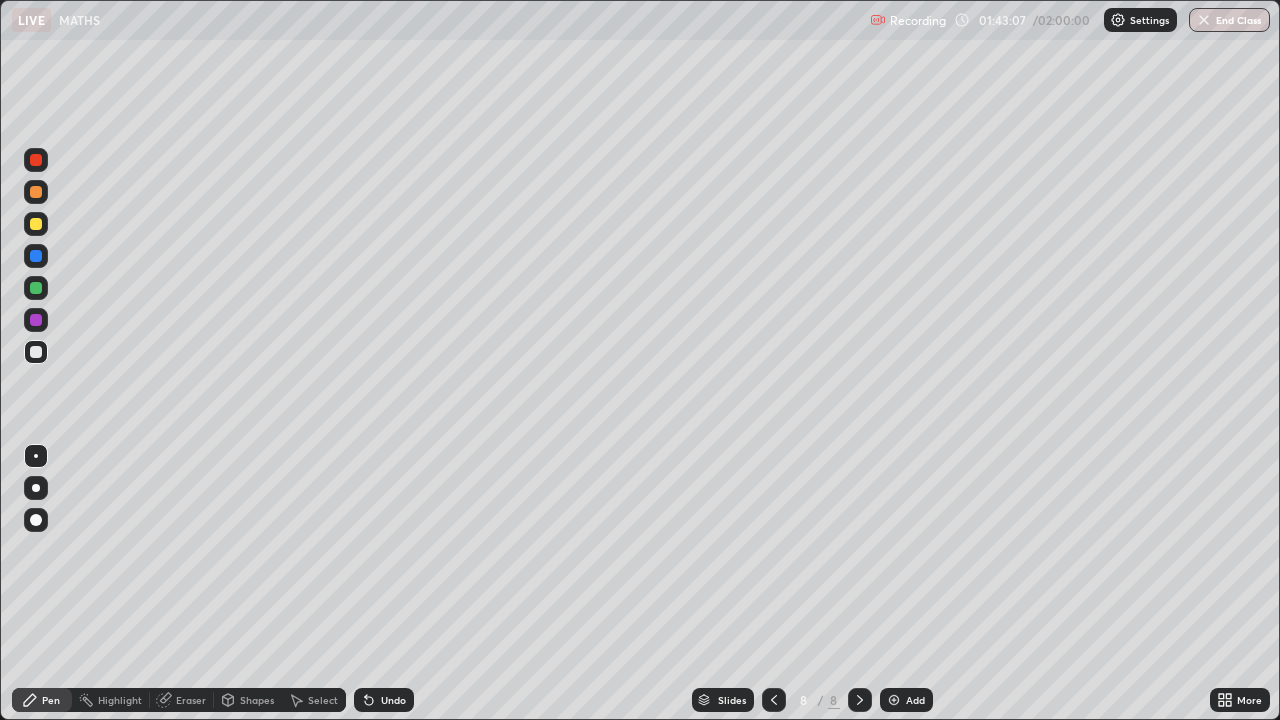 click on "Undo" at bounding box center [393, 700] 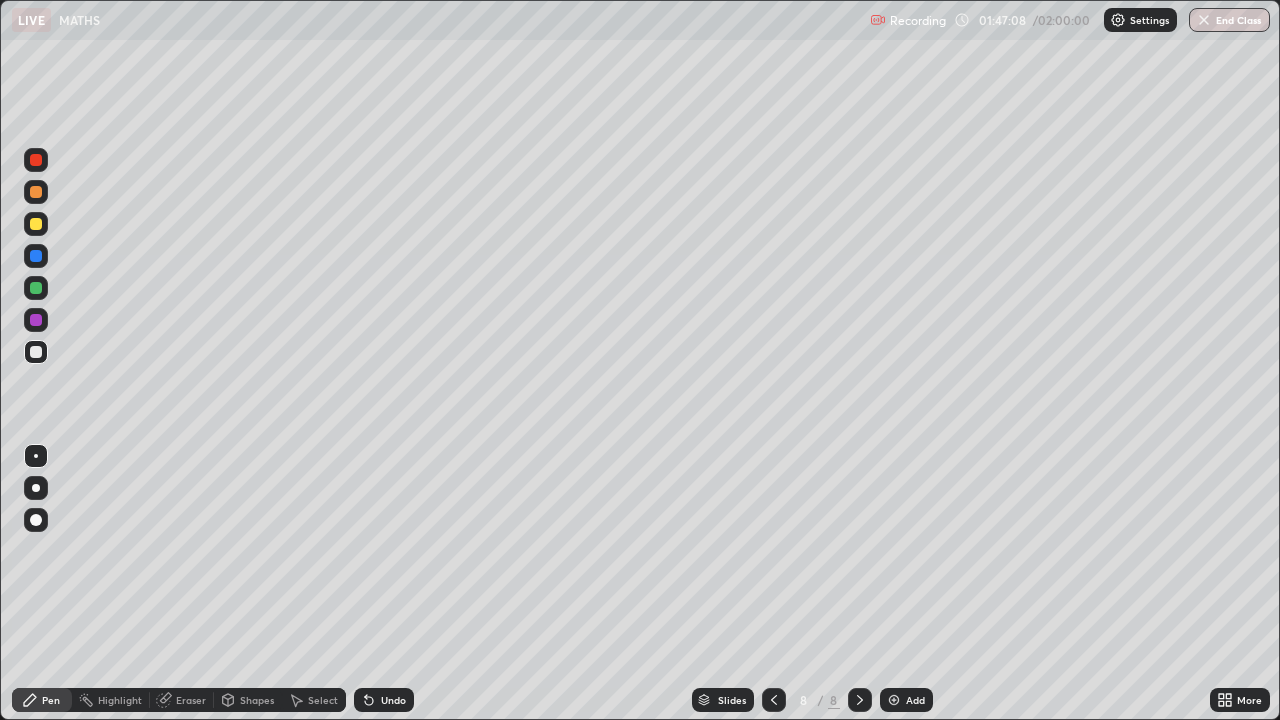 click at bounding box center (894, 700) 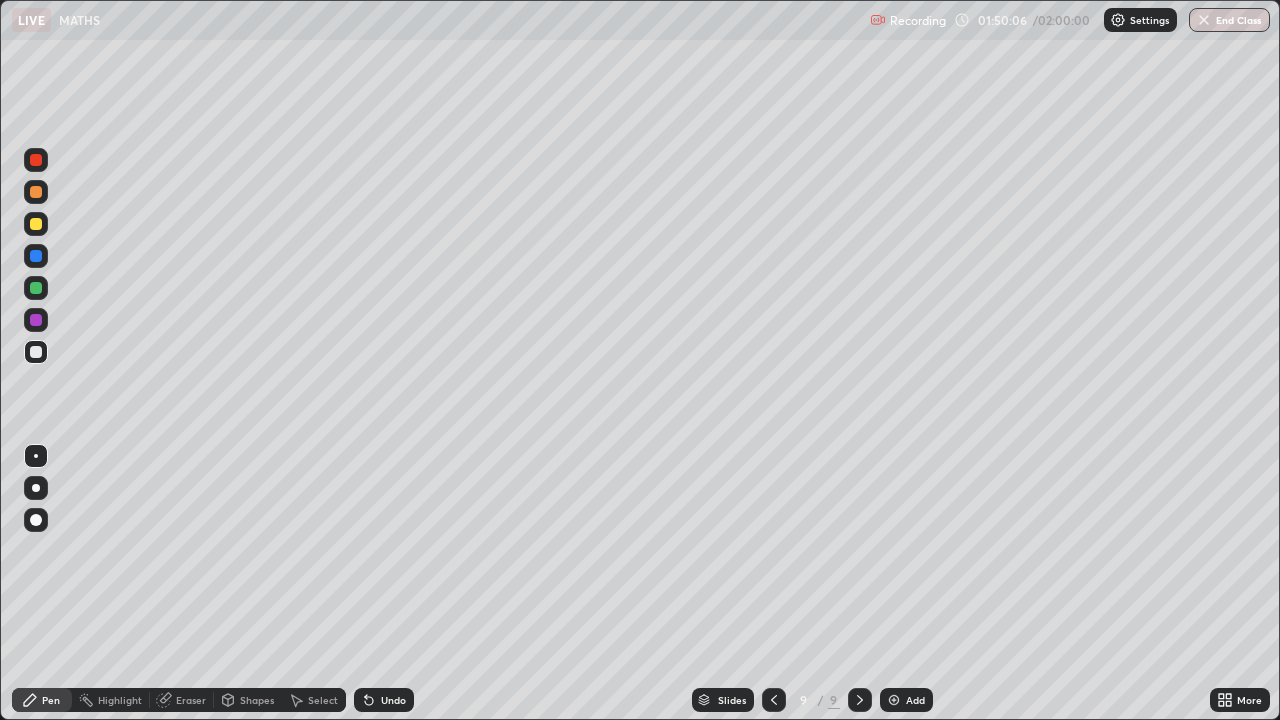 click on "Eraser" at bounding box center (191, 700) 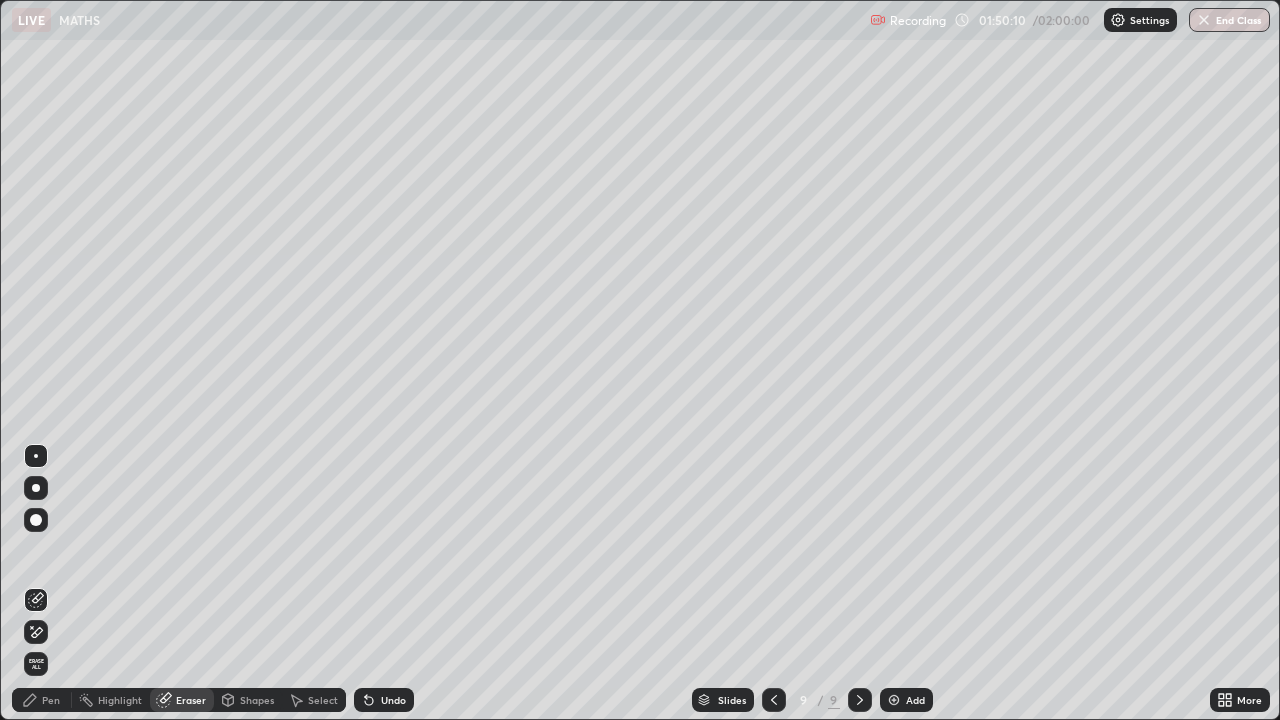 click on "Erase all" at bounding box center (36, 664) 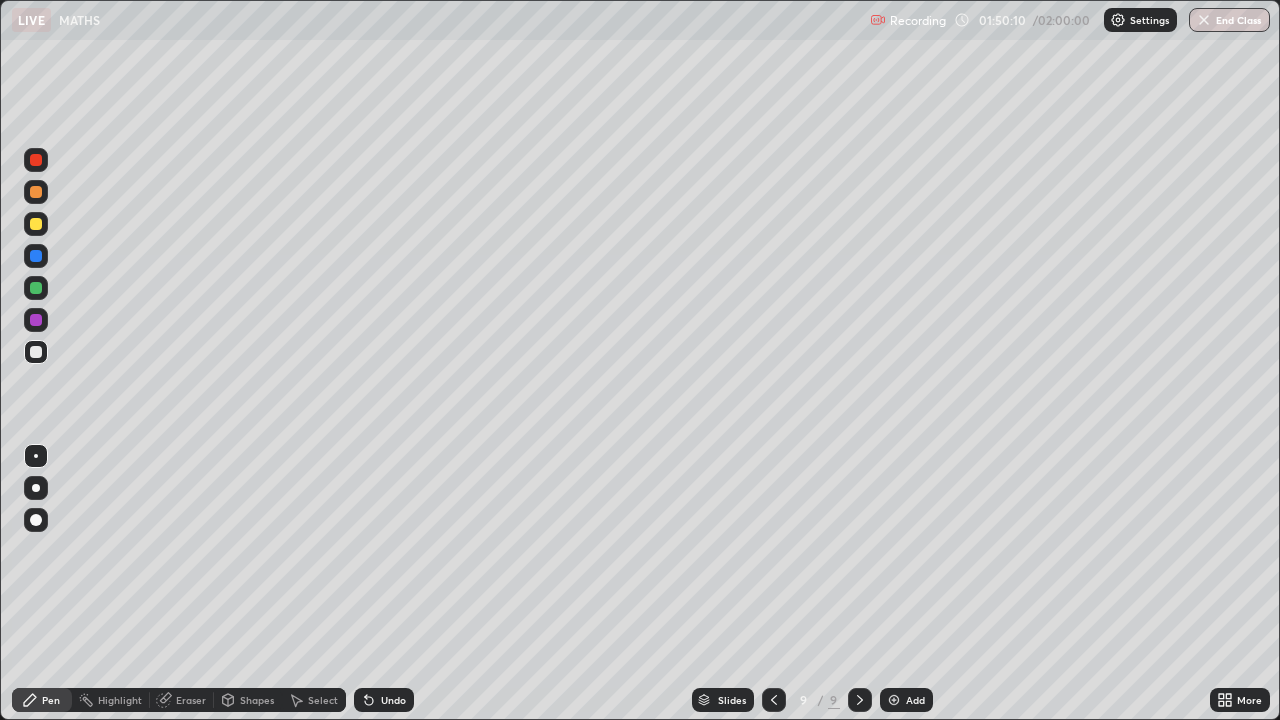 click 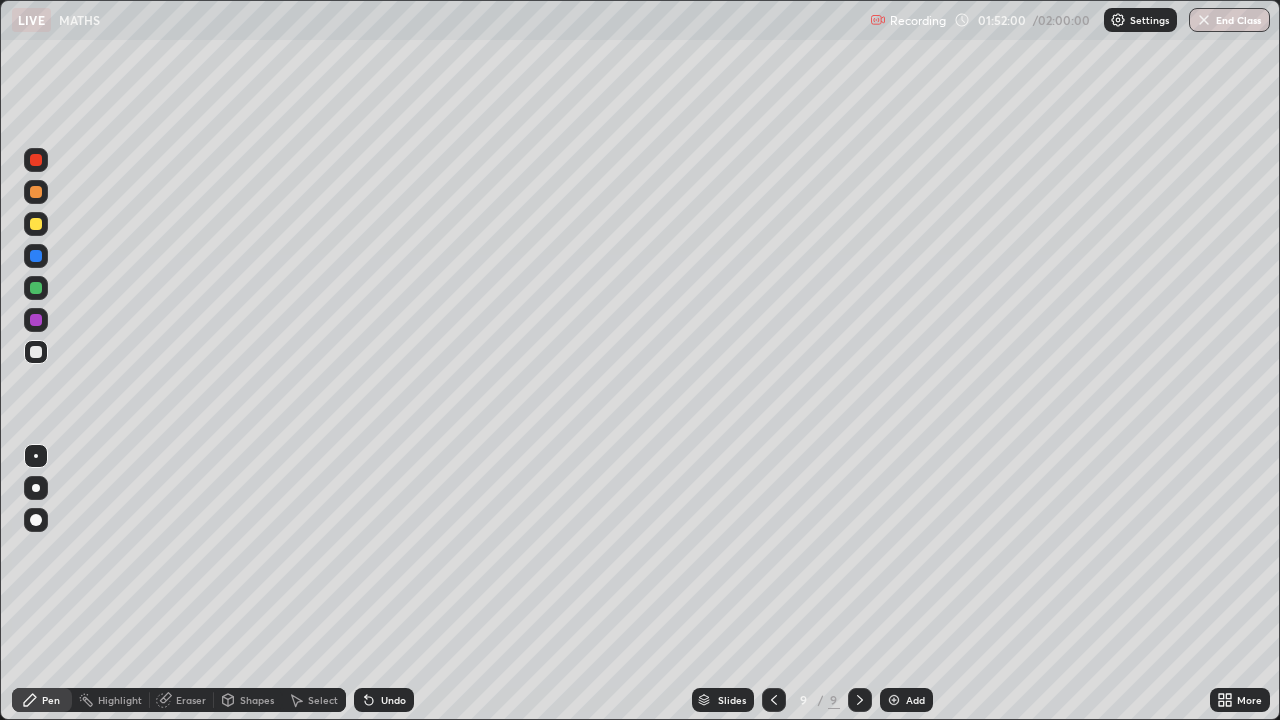 click on "Undo" at bounding box center [393, 700] 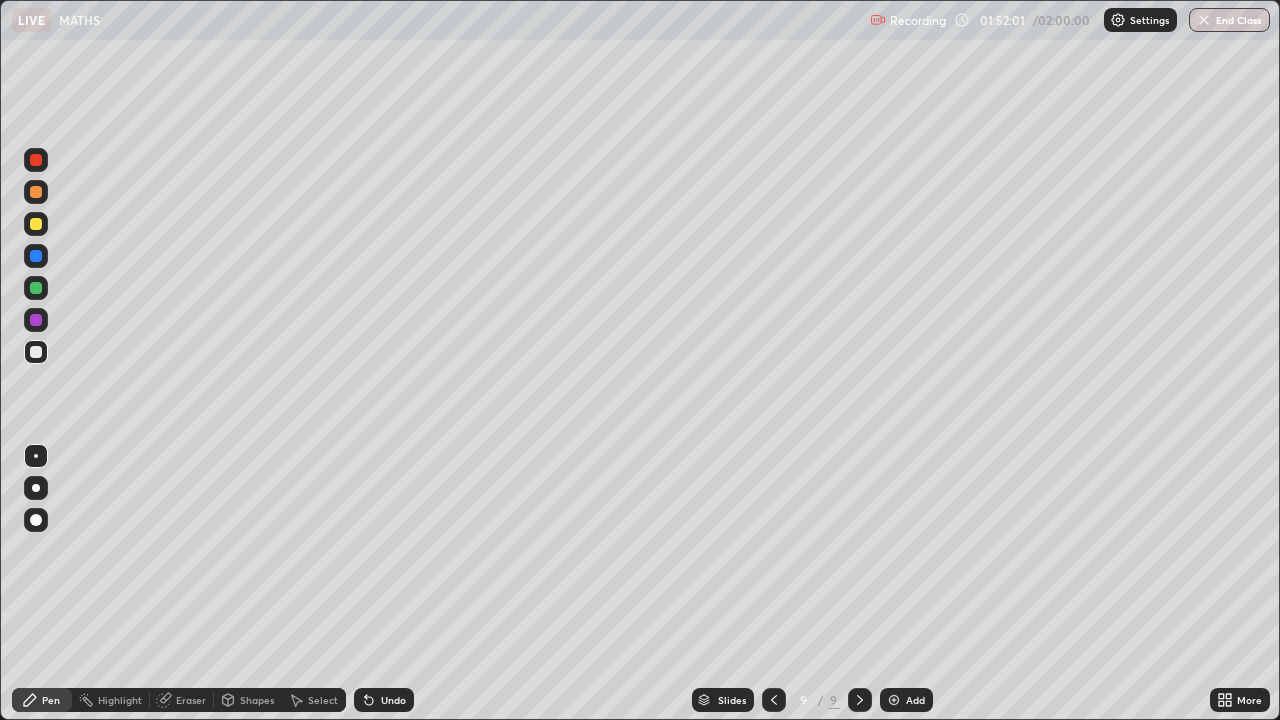 click on "Eraser" at bounding box center [191, 700] 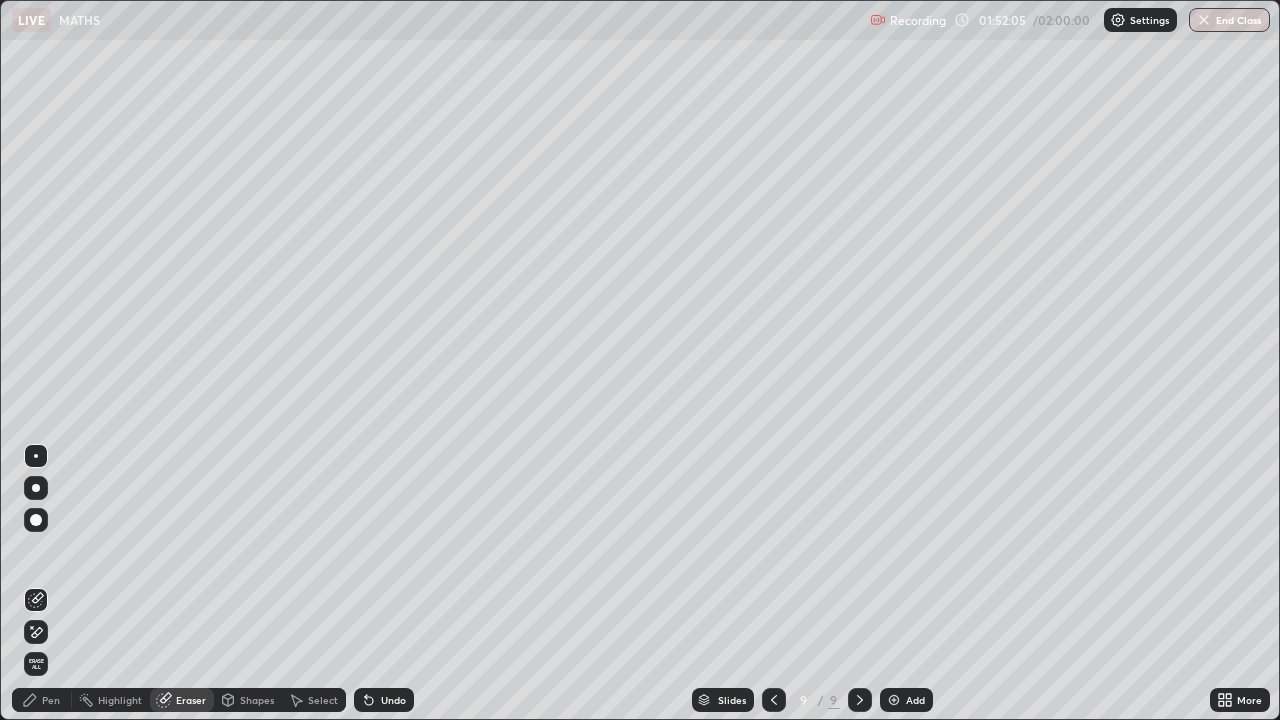 click on "Pen" at bounding box center [51, 700] 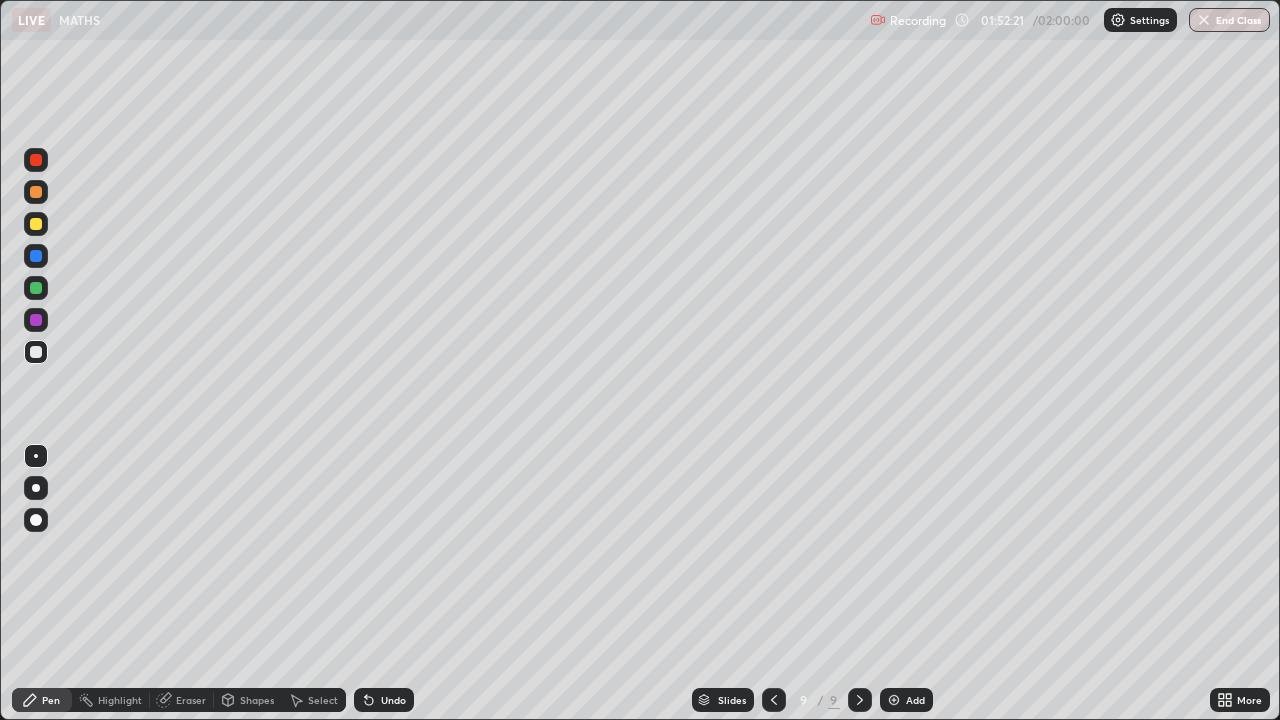 click on "Undo" at bounding box center (393, 700) 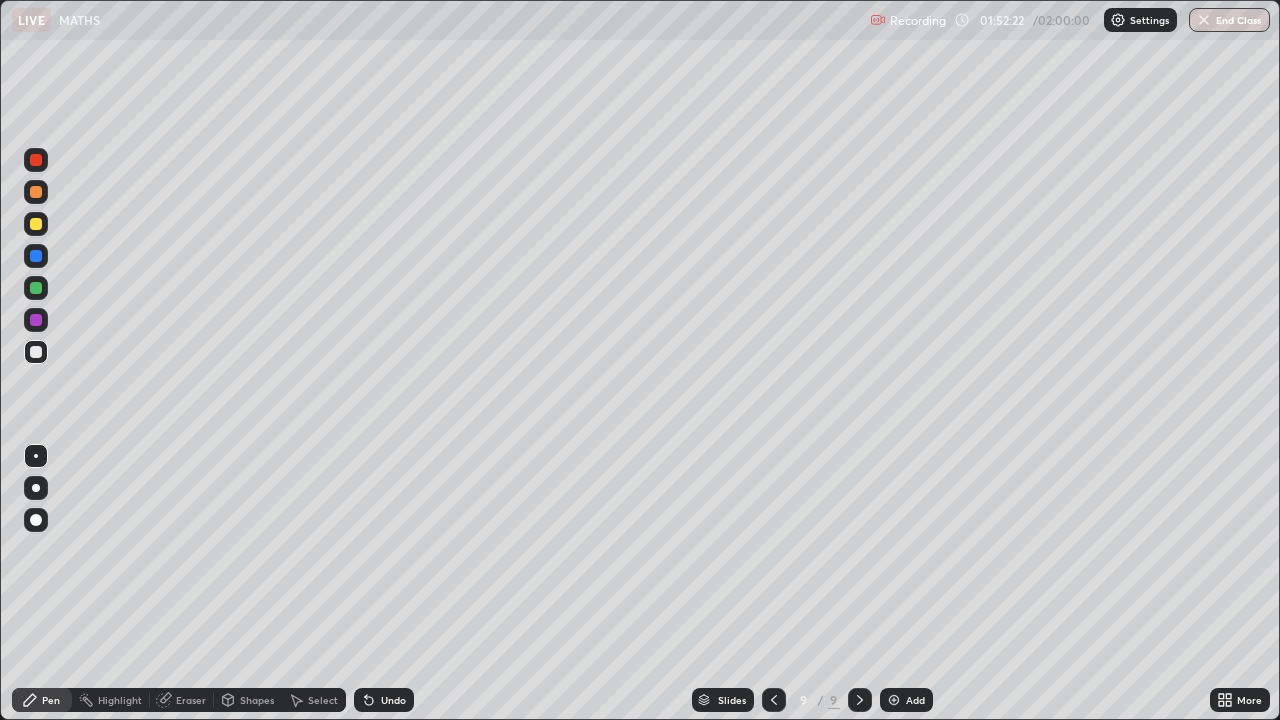 click on "Undo" at bounding box center (384, 700) 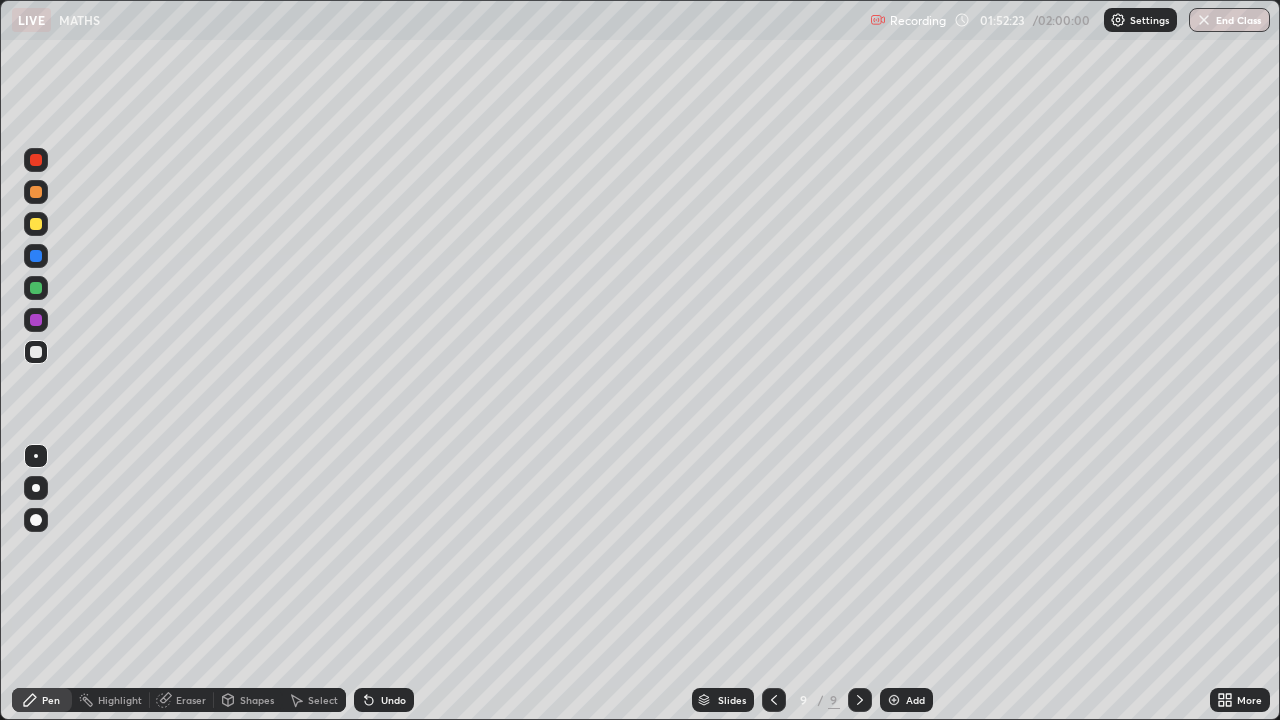 click on "Undo" at bounding box center [393, 700] 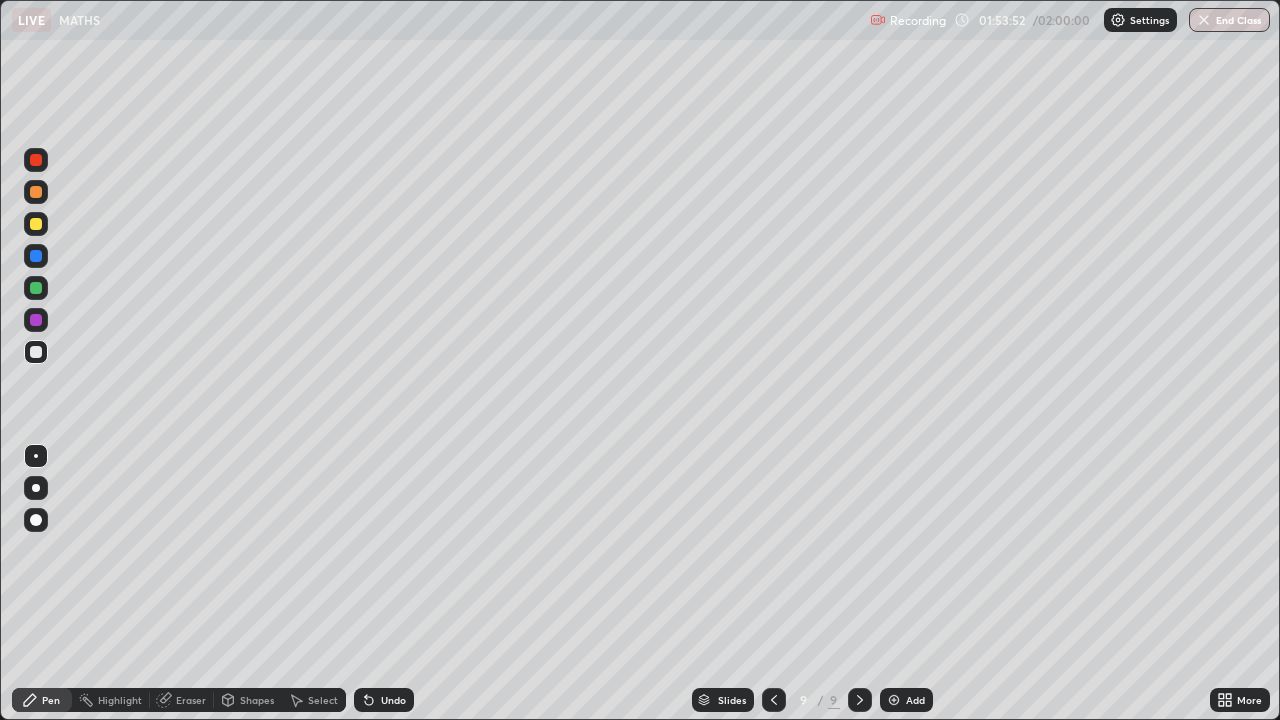 click on "Eraser" at bounding box center (191, 700) 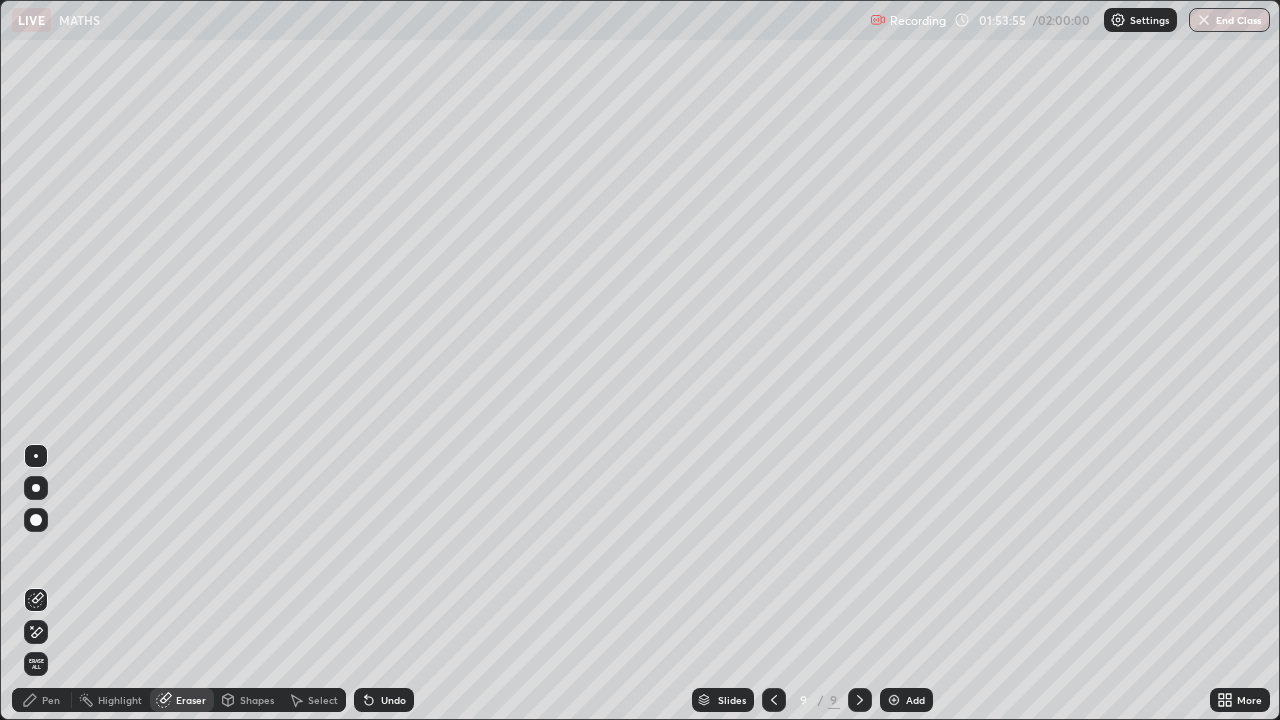 click on "Pen" at bounding box center [51, 700] 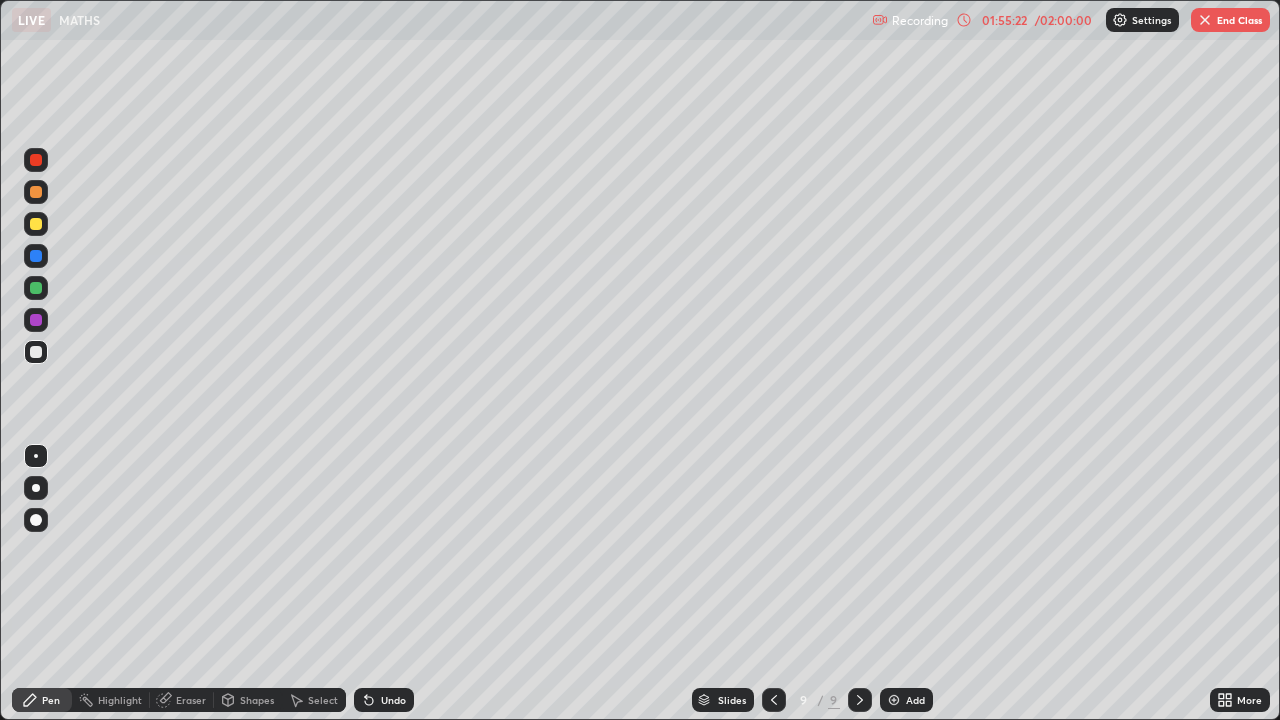 click on "Eraser" at bounding box center [182, 700] 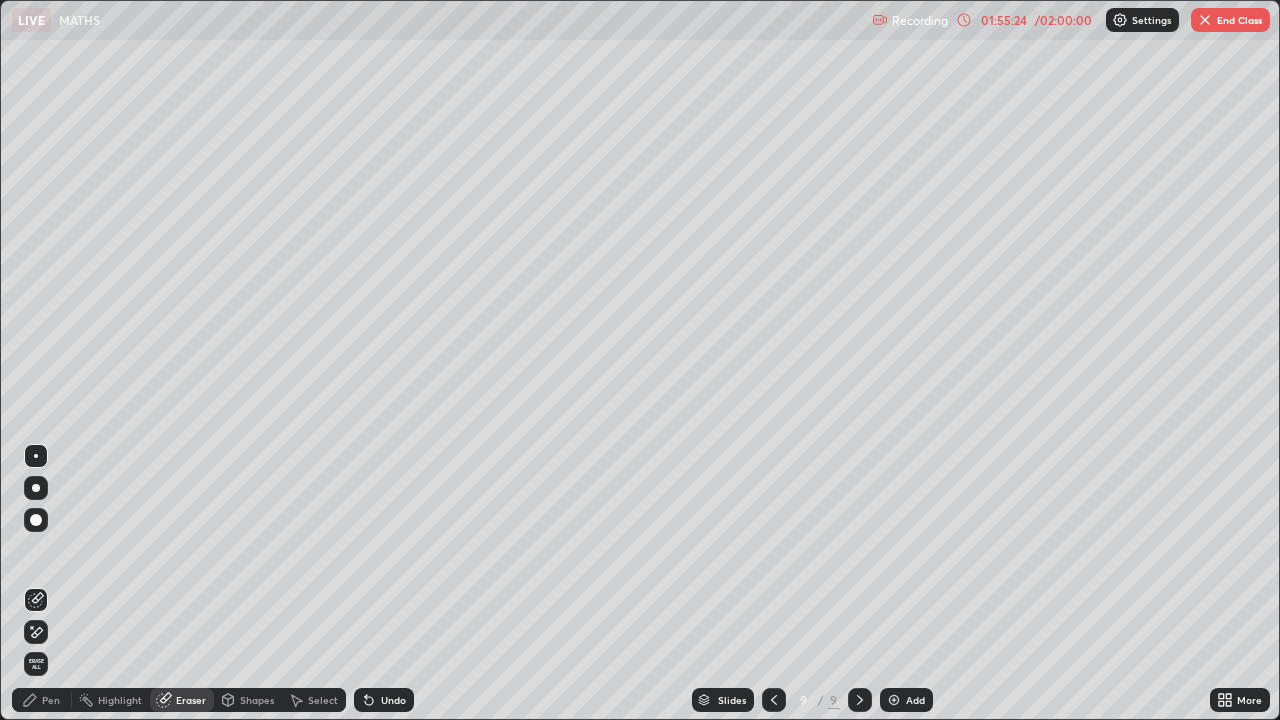 click on "Pen" at bounding box center (51, 700) 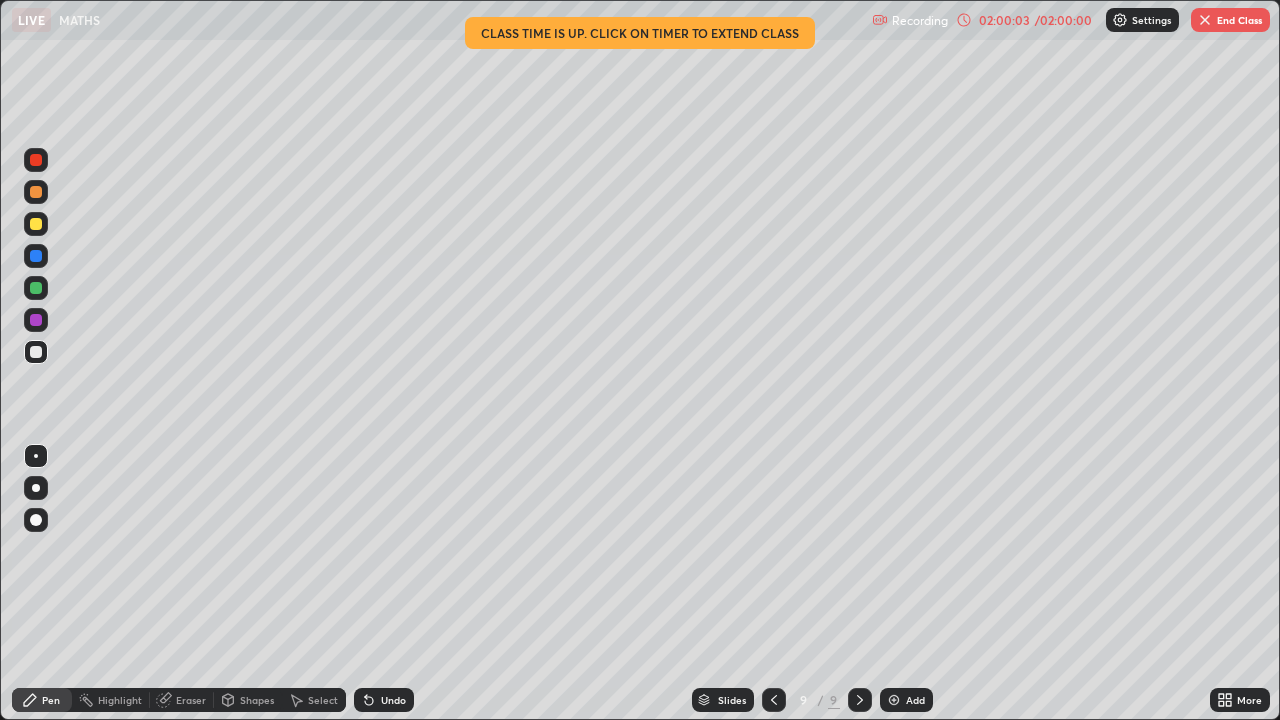 click on "End Class" at bounding box center [1230, 20] 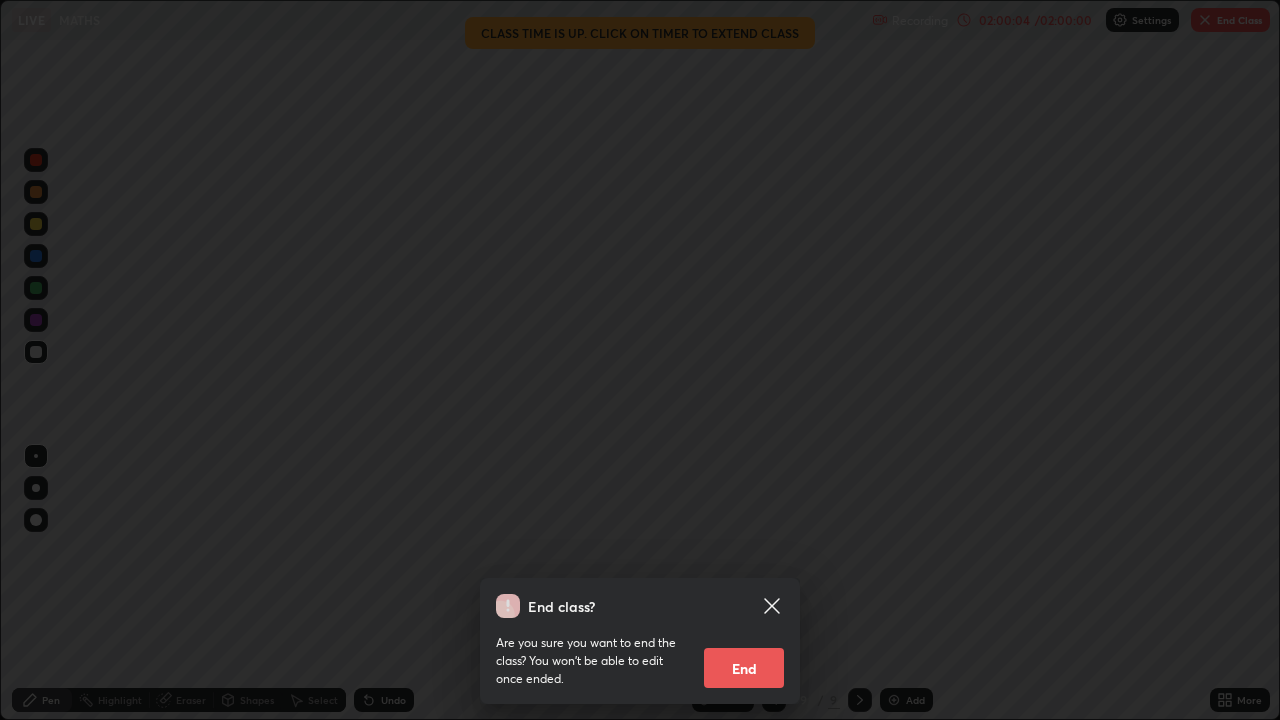 click on "End" at bounding box center [744, 668] 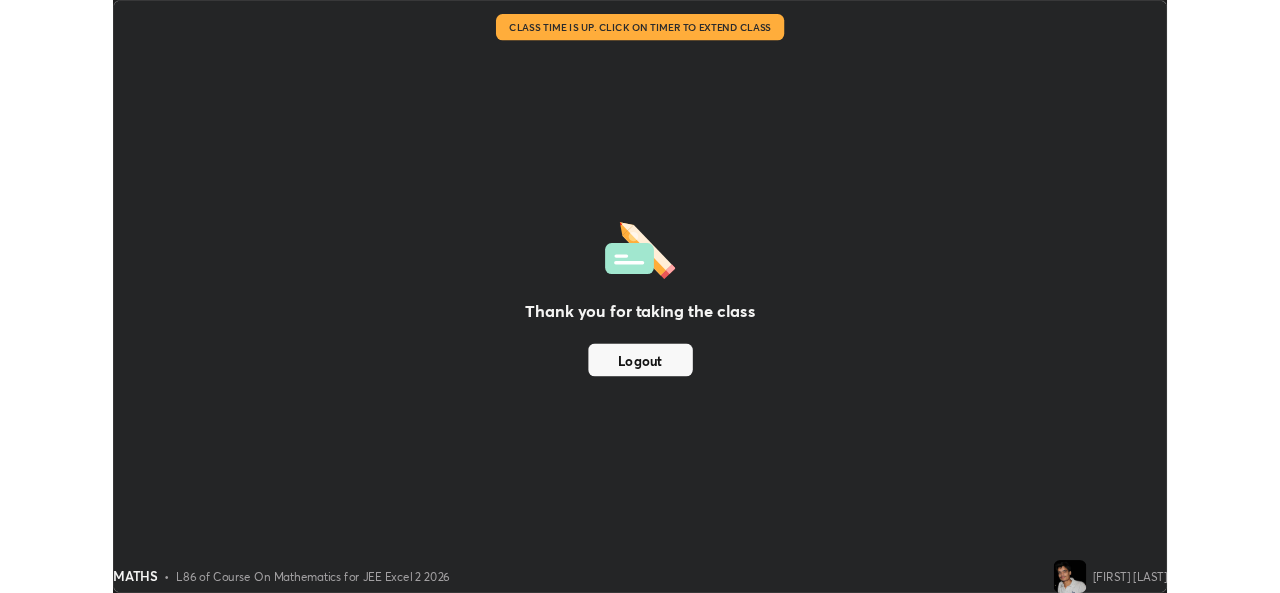 scroll, scrollTop: 593, scrollLeft: 1280, axis: both 